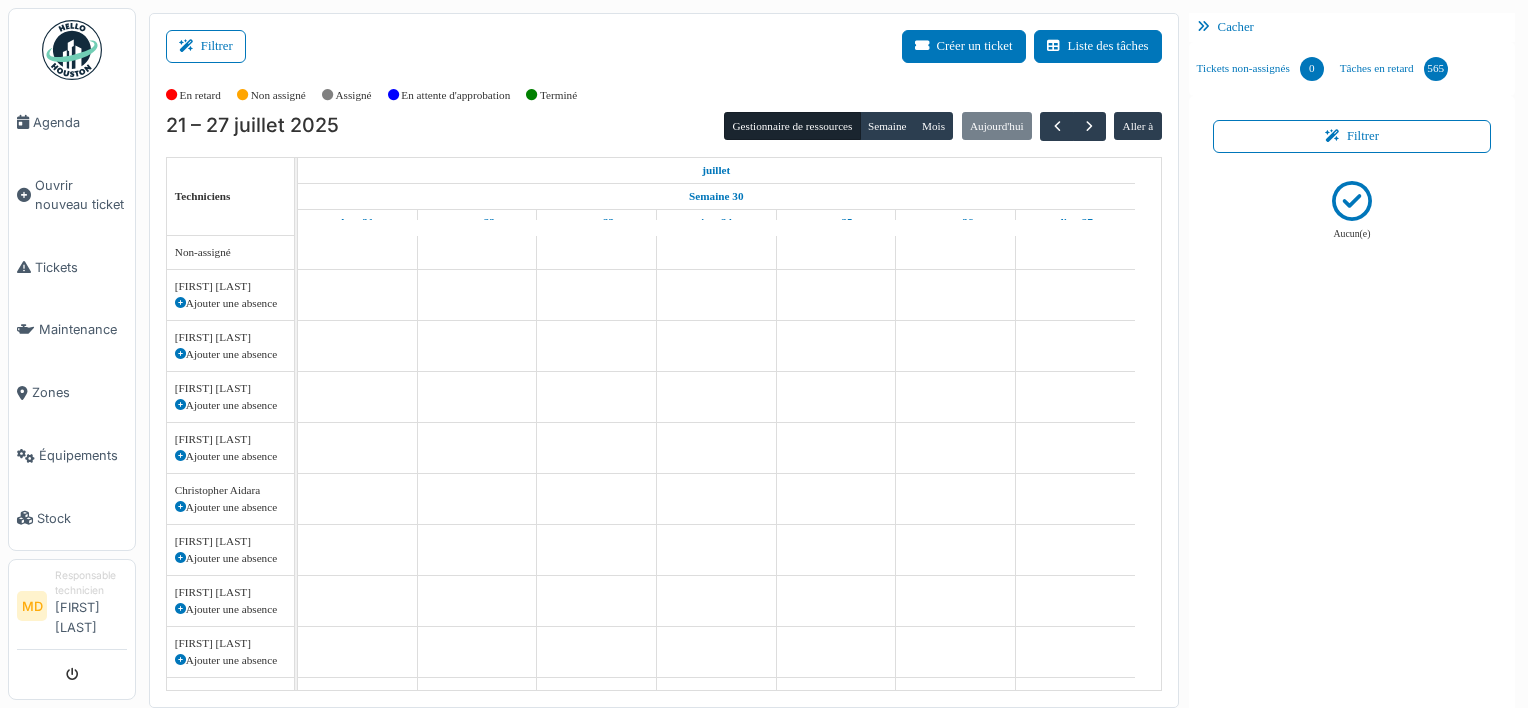 scroll, scrollTop: 0, scrollLeft: 0, axis: both 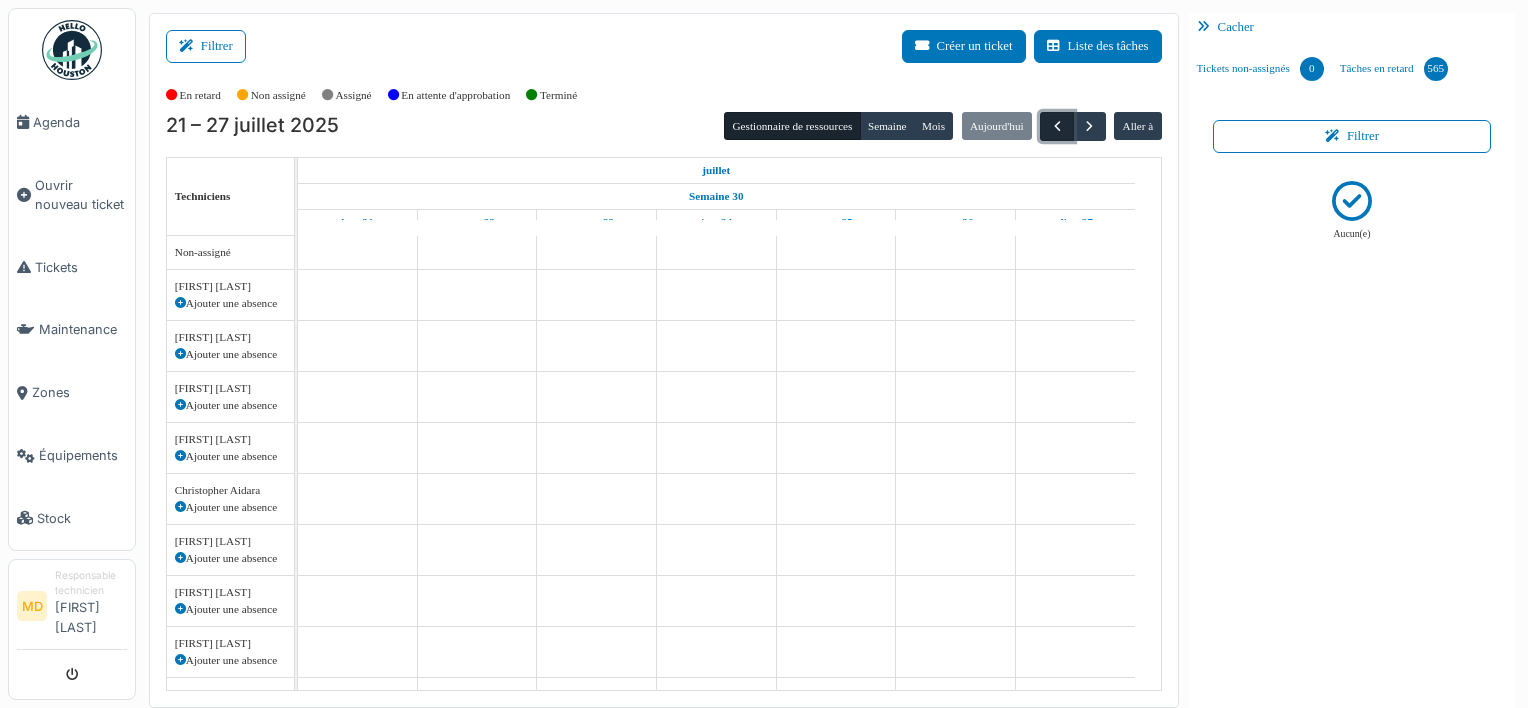 click at bounding box center [1057, 126] 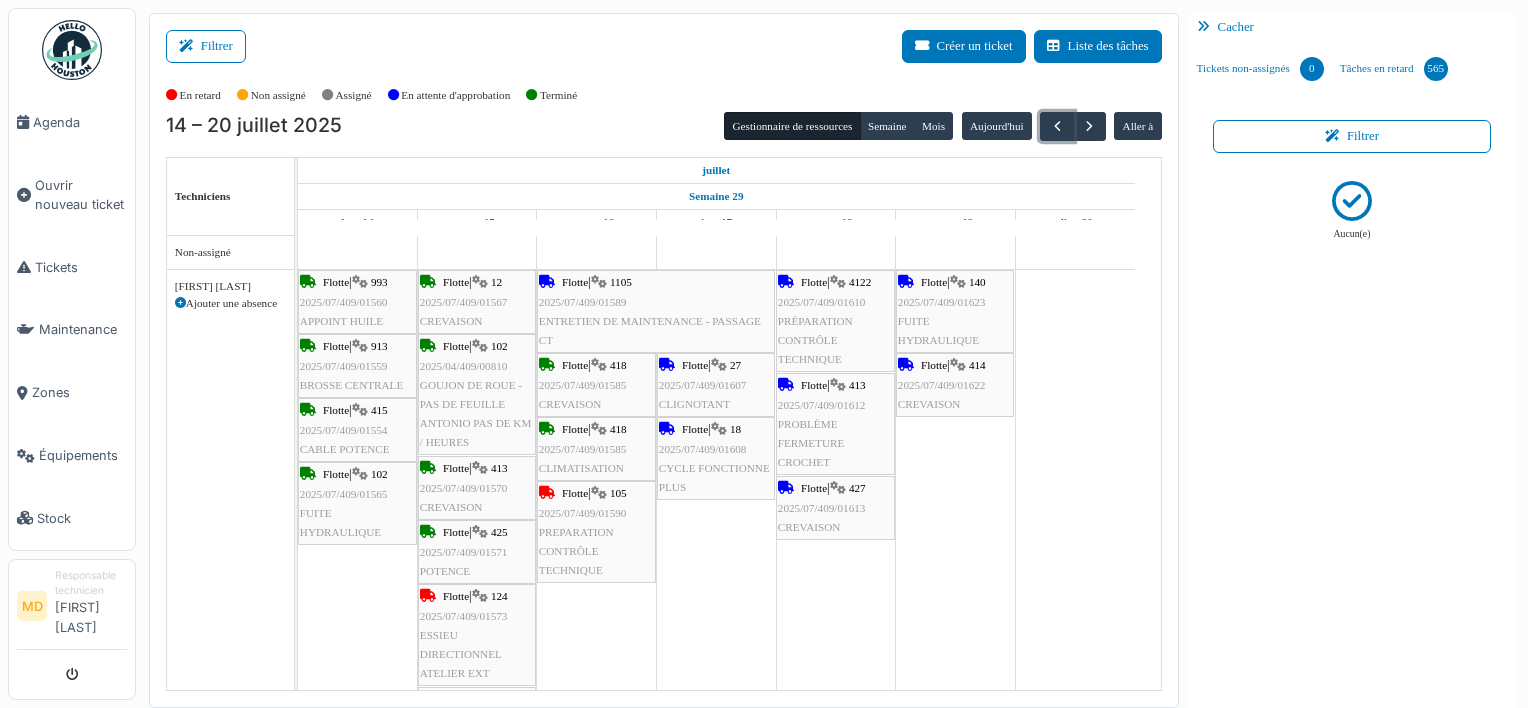 scroll, scrollTop: 40, scrollLeft: 0, axis: vertical 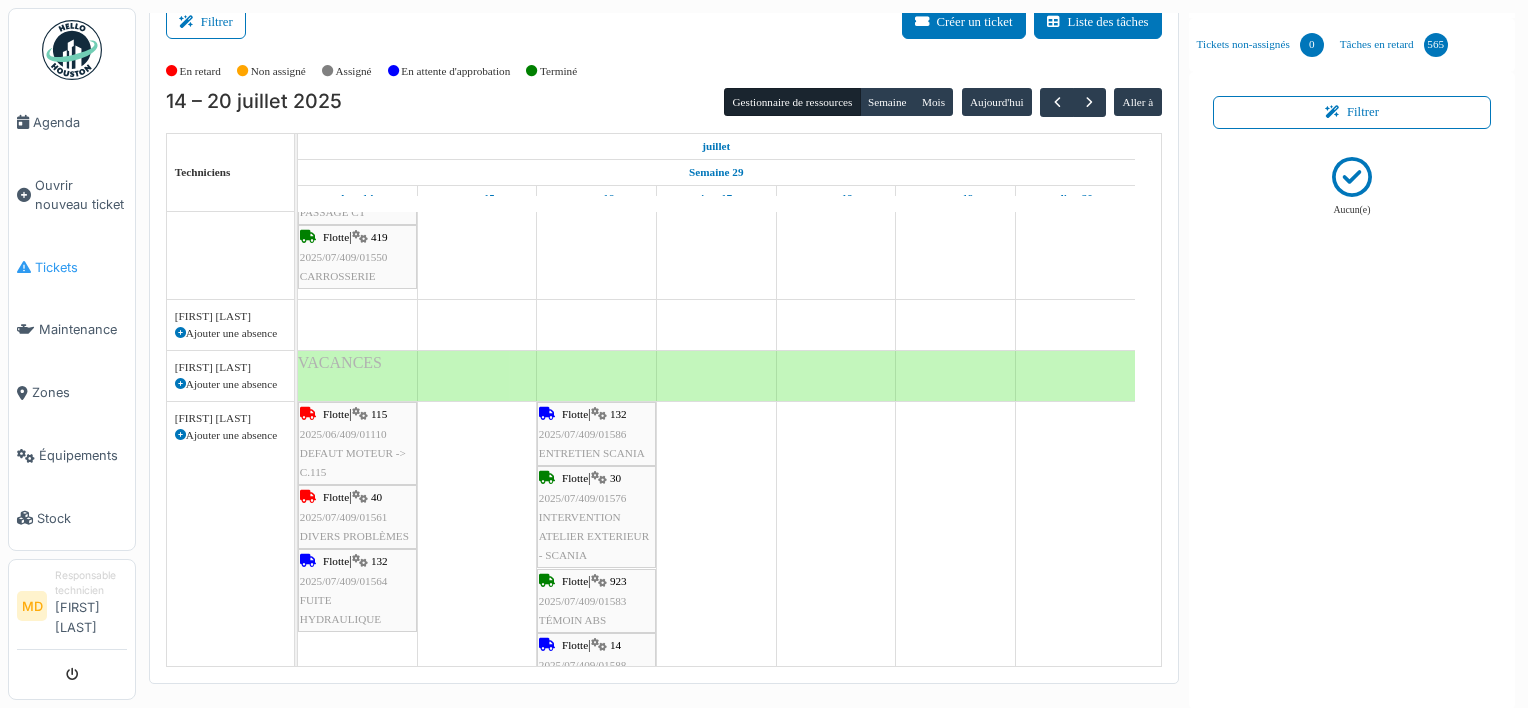 click on "Tickets" at bounding box center (81, 267) 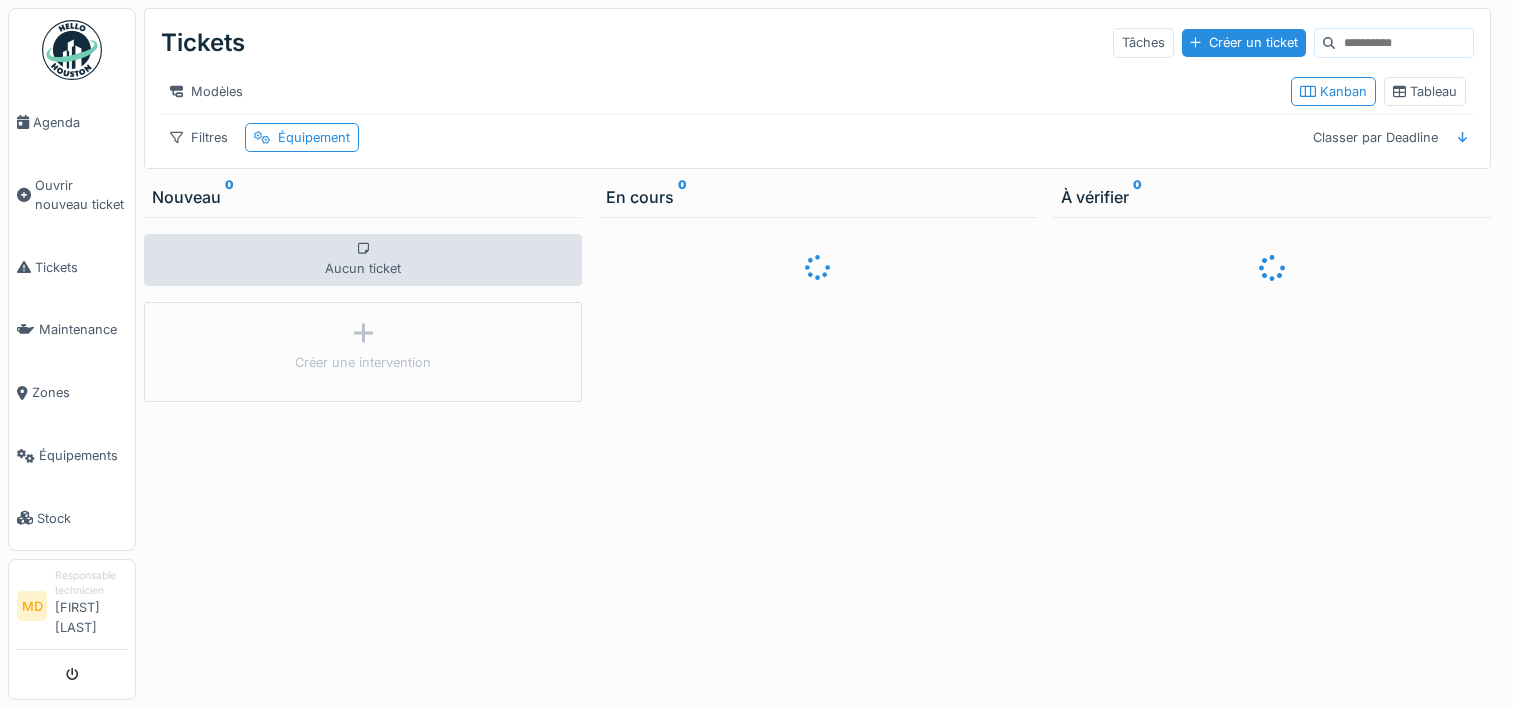 scroll, scrollTop: 0, scrollLeft: 0, axis: both 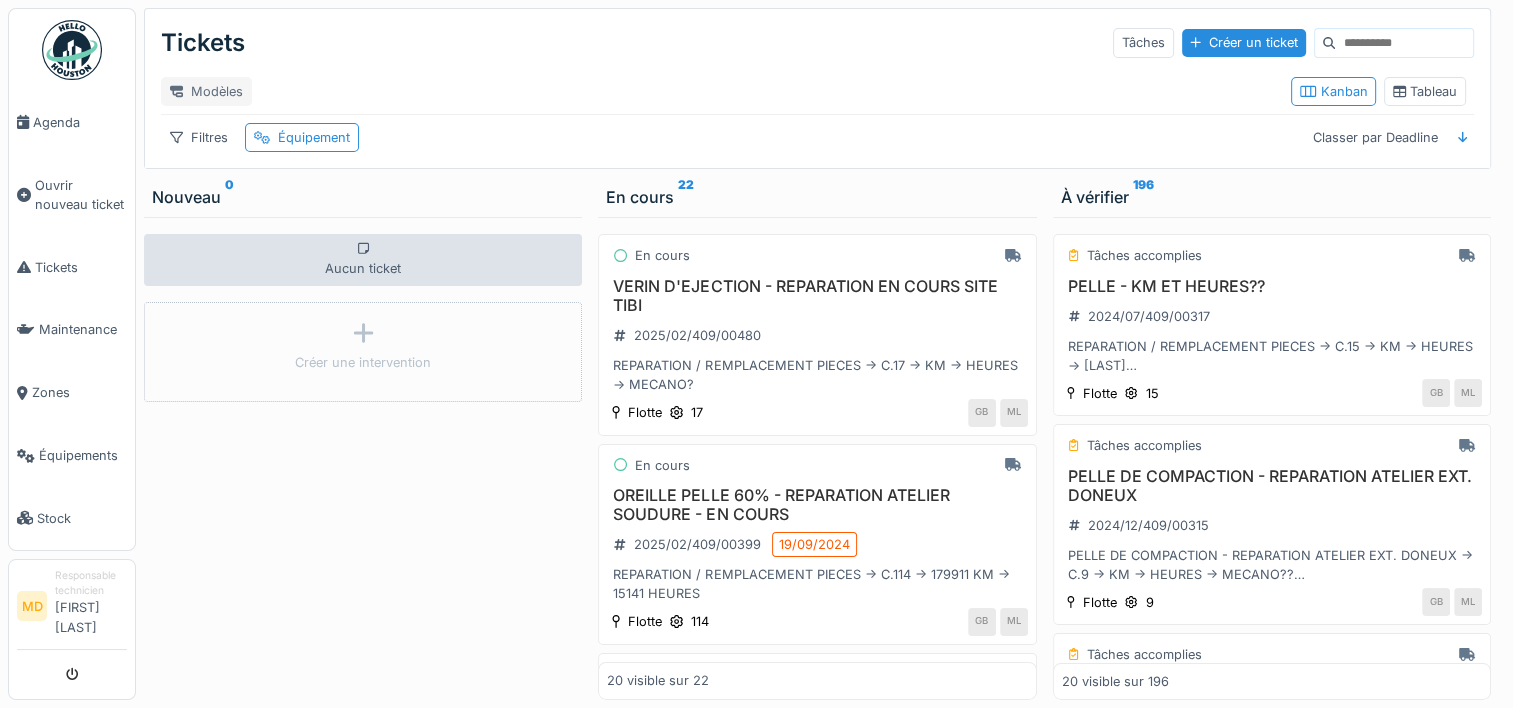 click on "Modèles" at bounding box center (206, 91) 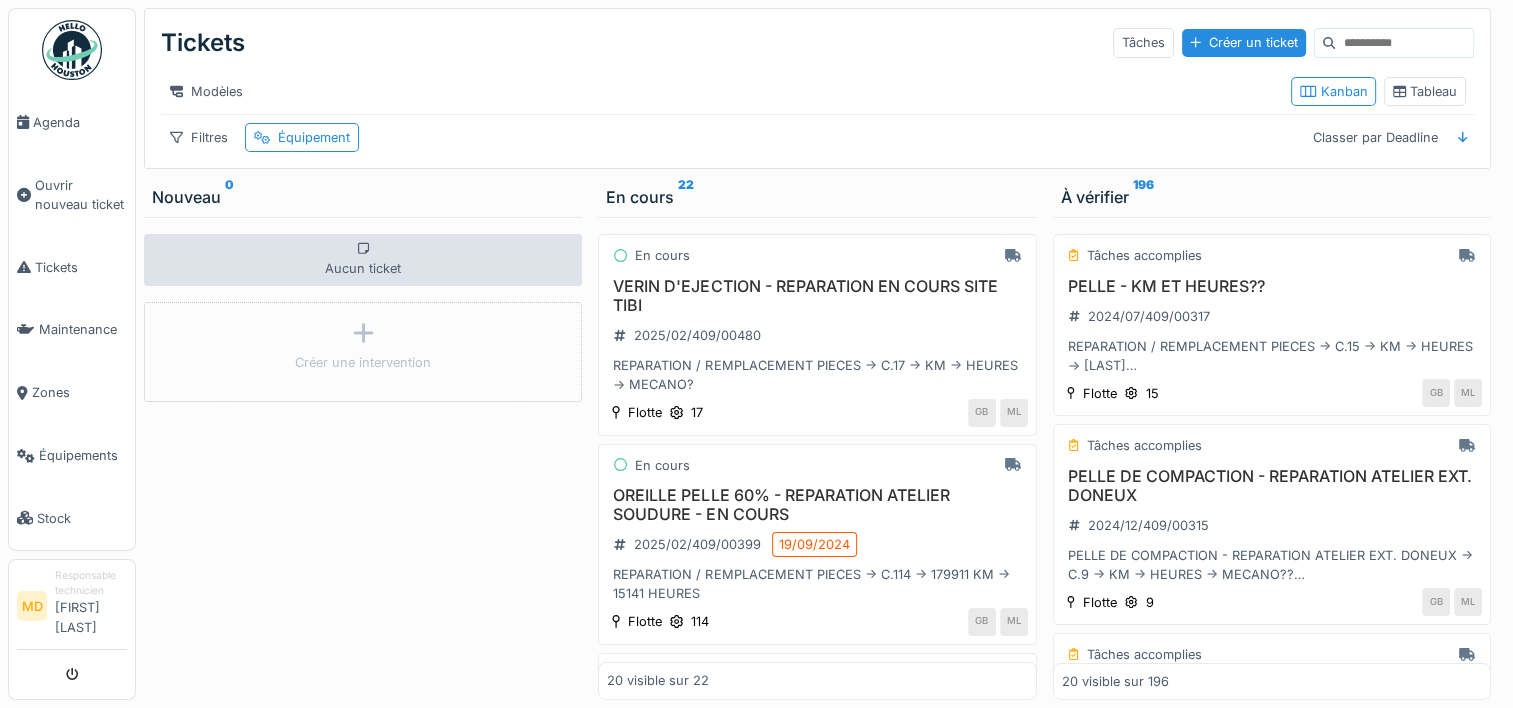 click on "Modèles" at bounding box center [718, 91] 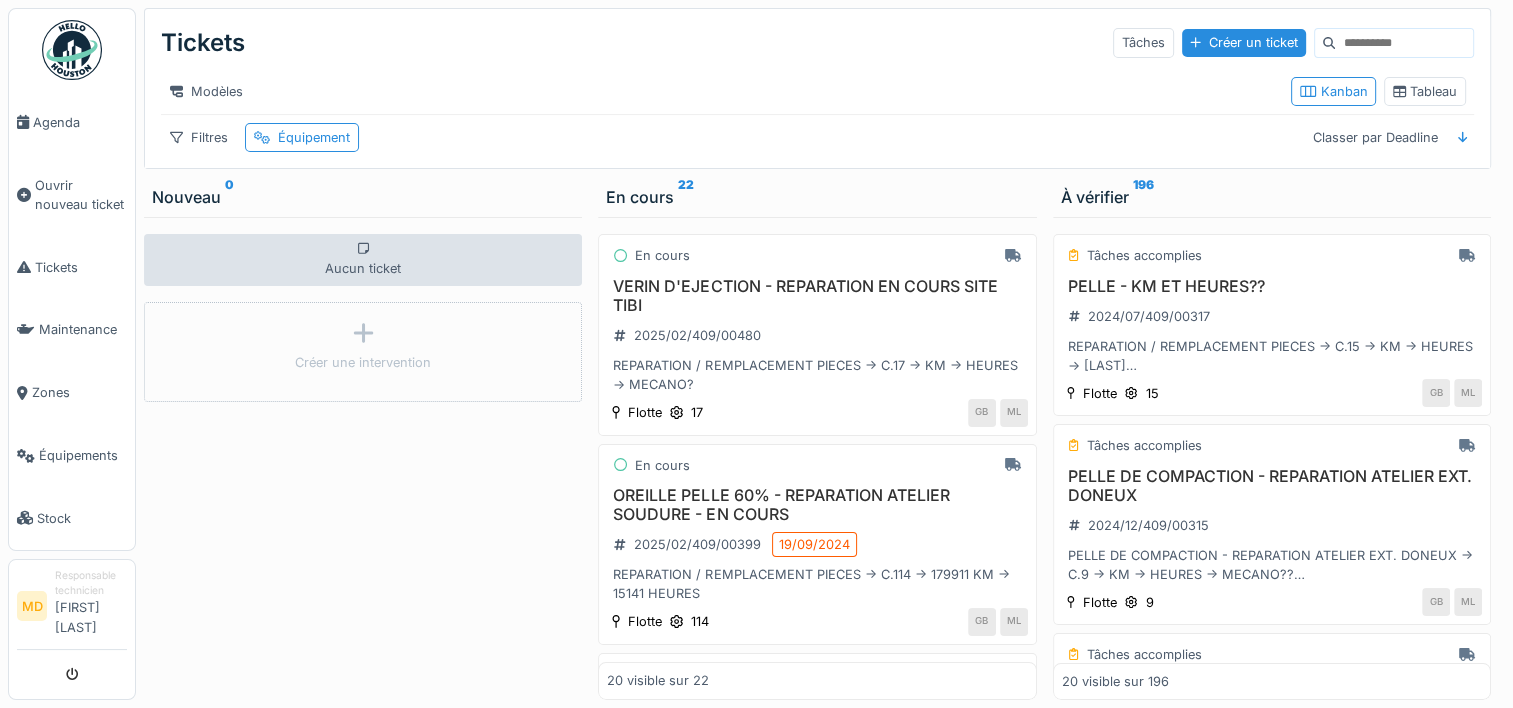 scroll, scrollTop: 15, scrollLeft: 0, axis: vertical 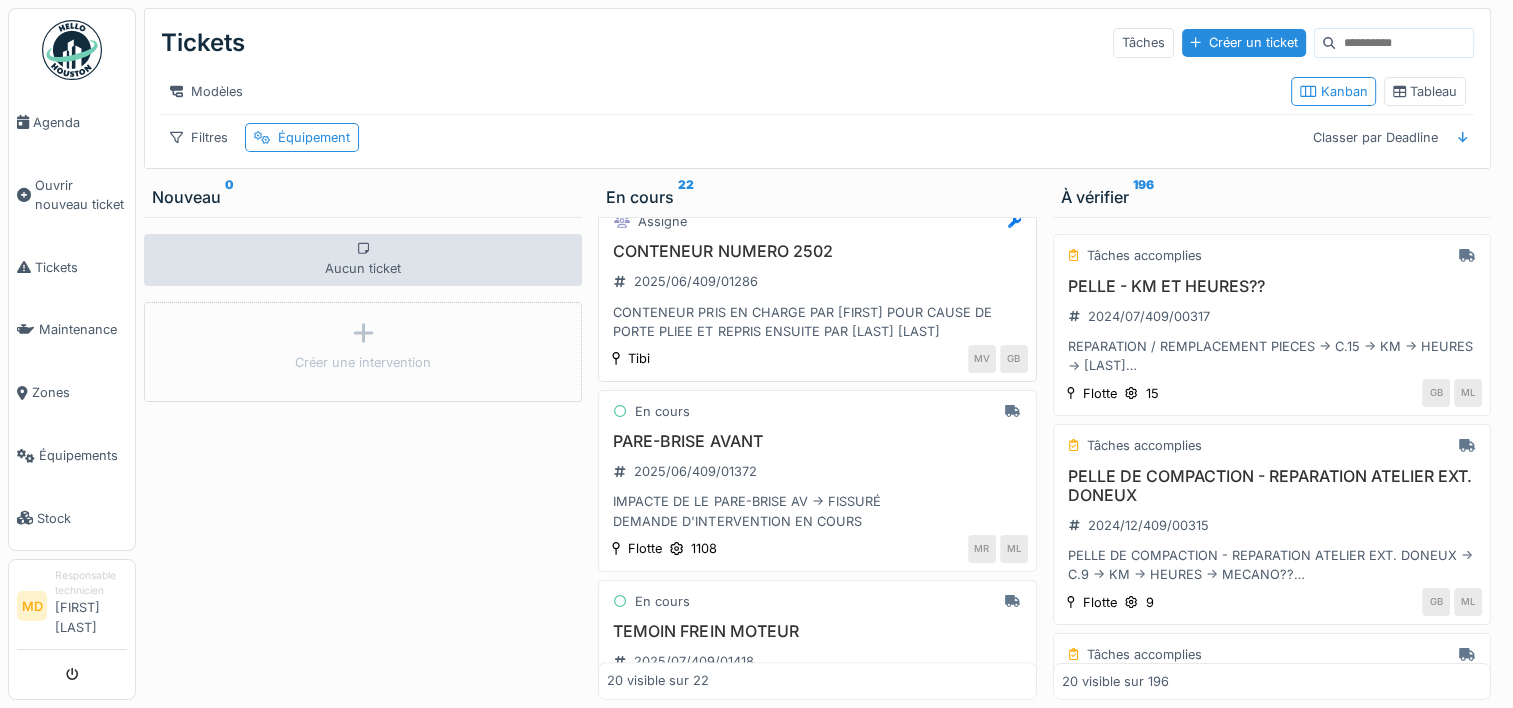 click on "CONTENEUR PRIS EN CHARGE PAR ALEXANDRE POUR CAUSE DE PORTE PLIEE ET REPRIS ENSUITE PAR VASSART MICHAEL" at bounding box center (817, 322) 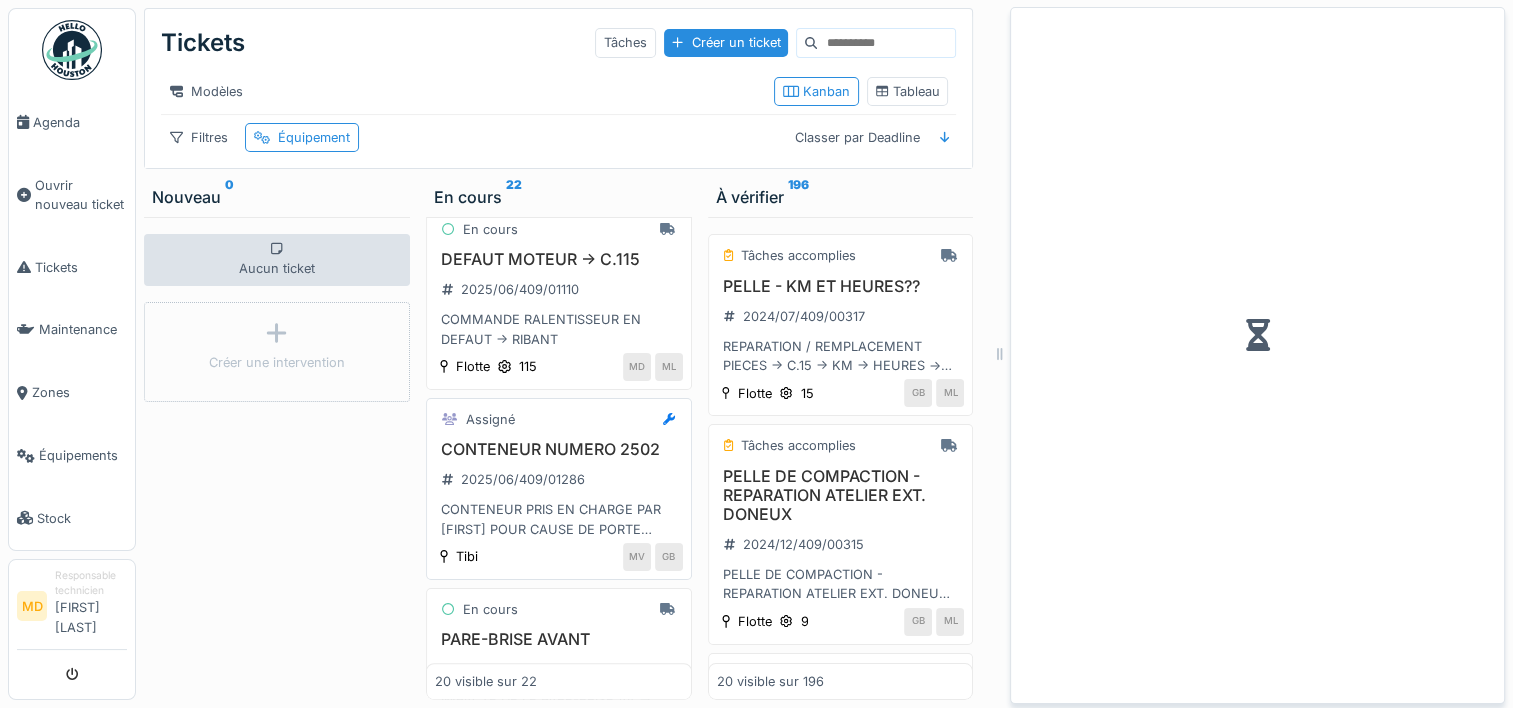 scroll, scrollTop: 1504, scrollLeft: 0, axis: vertical 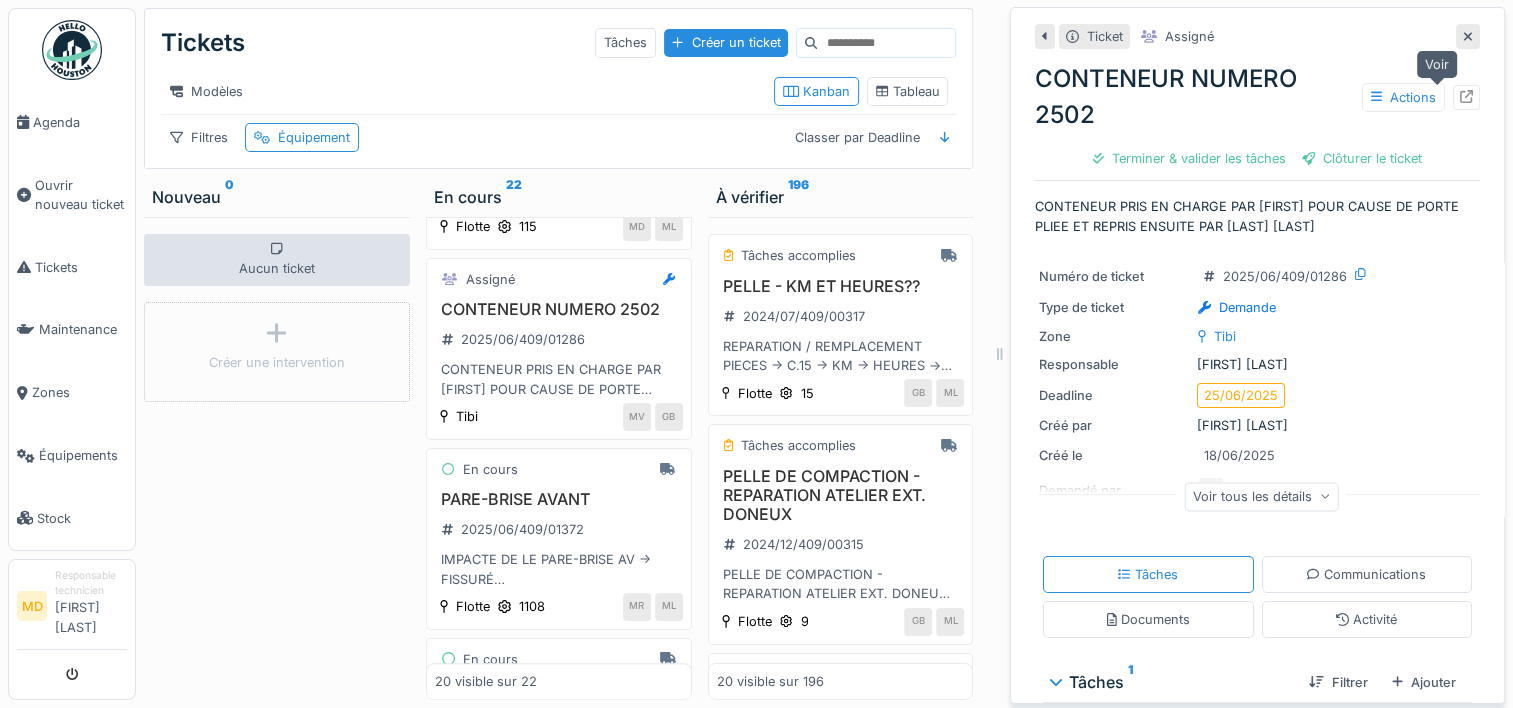 click 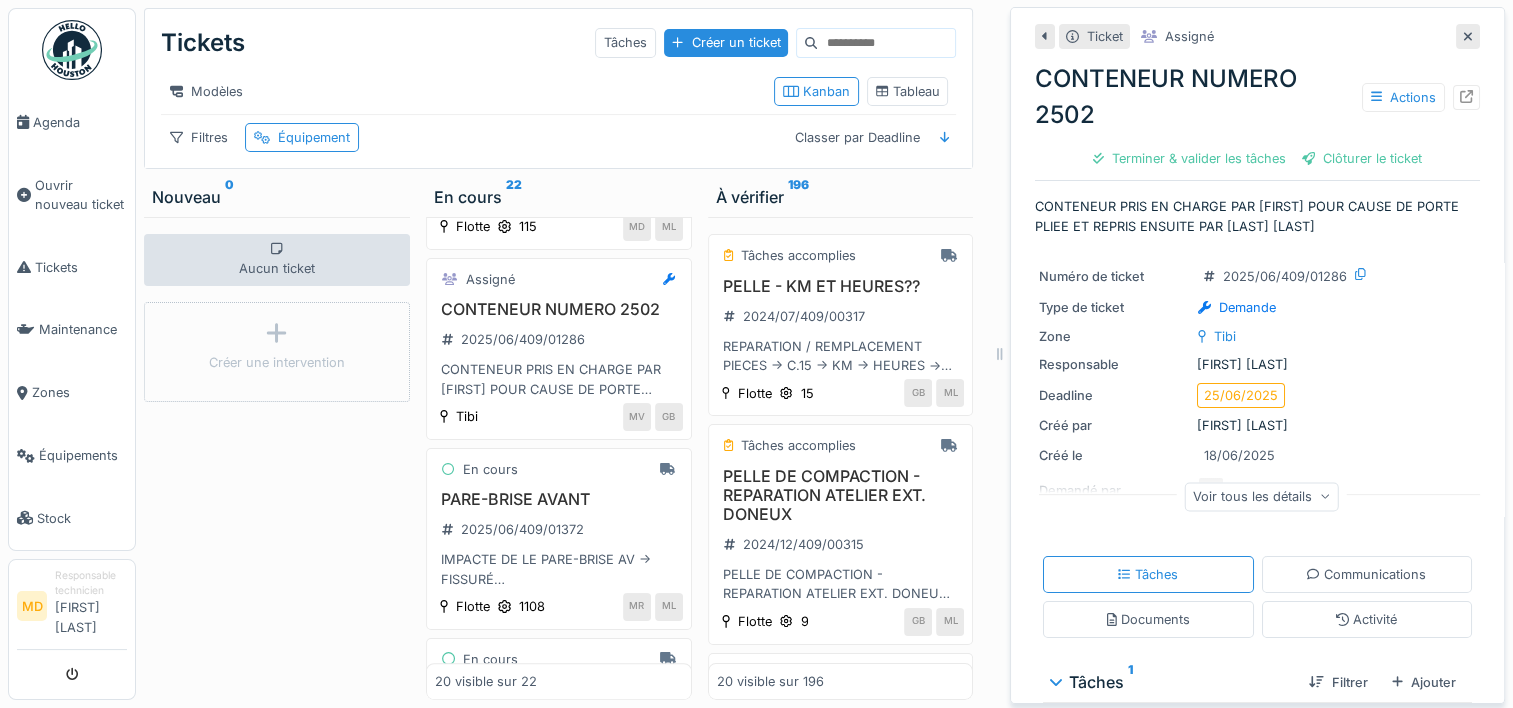 click 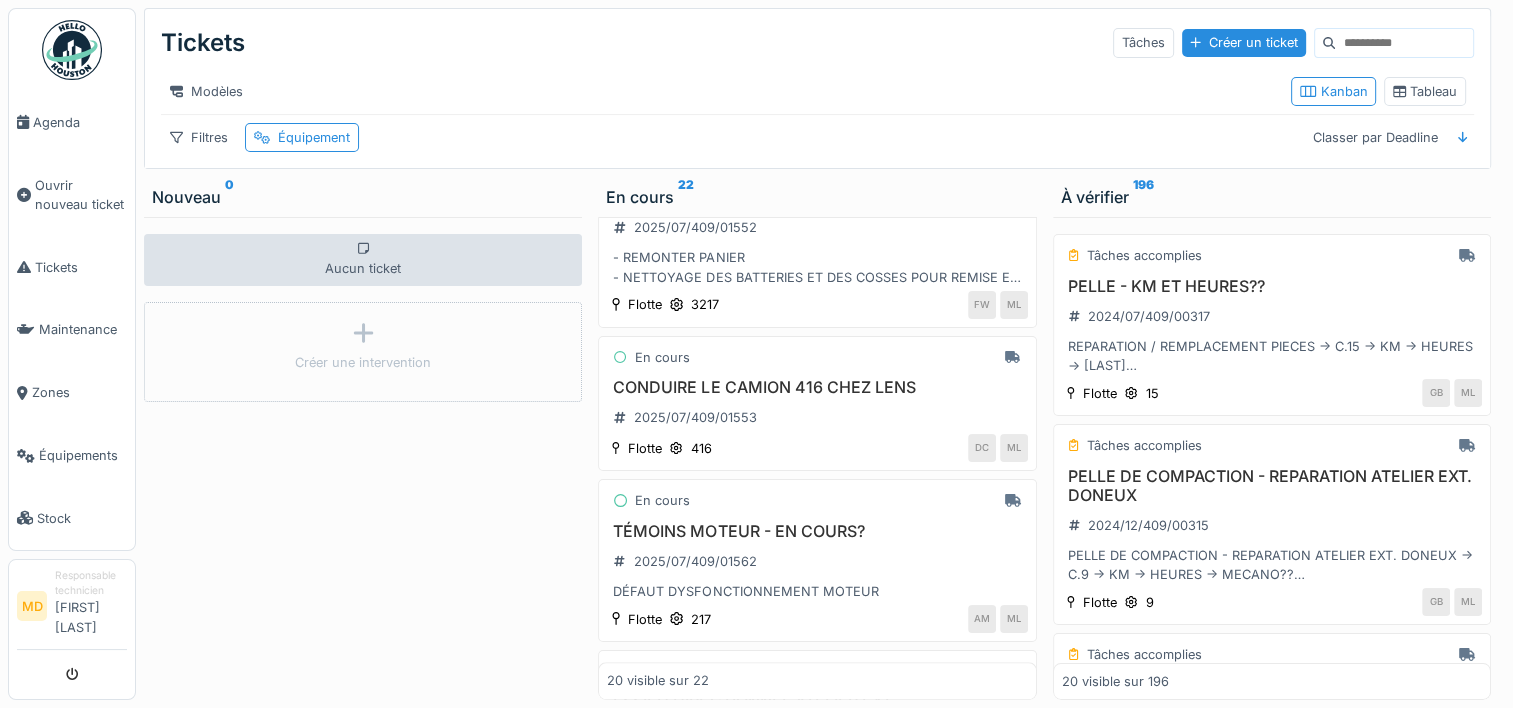 scroll, scrollTop: 2284, scrollLeft: 0, axis: vertical 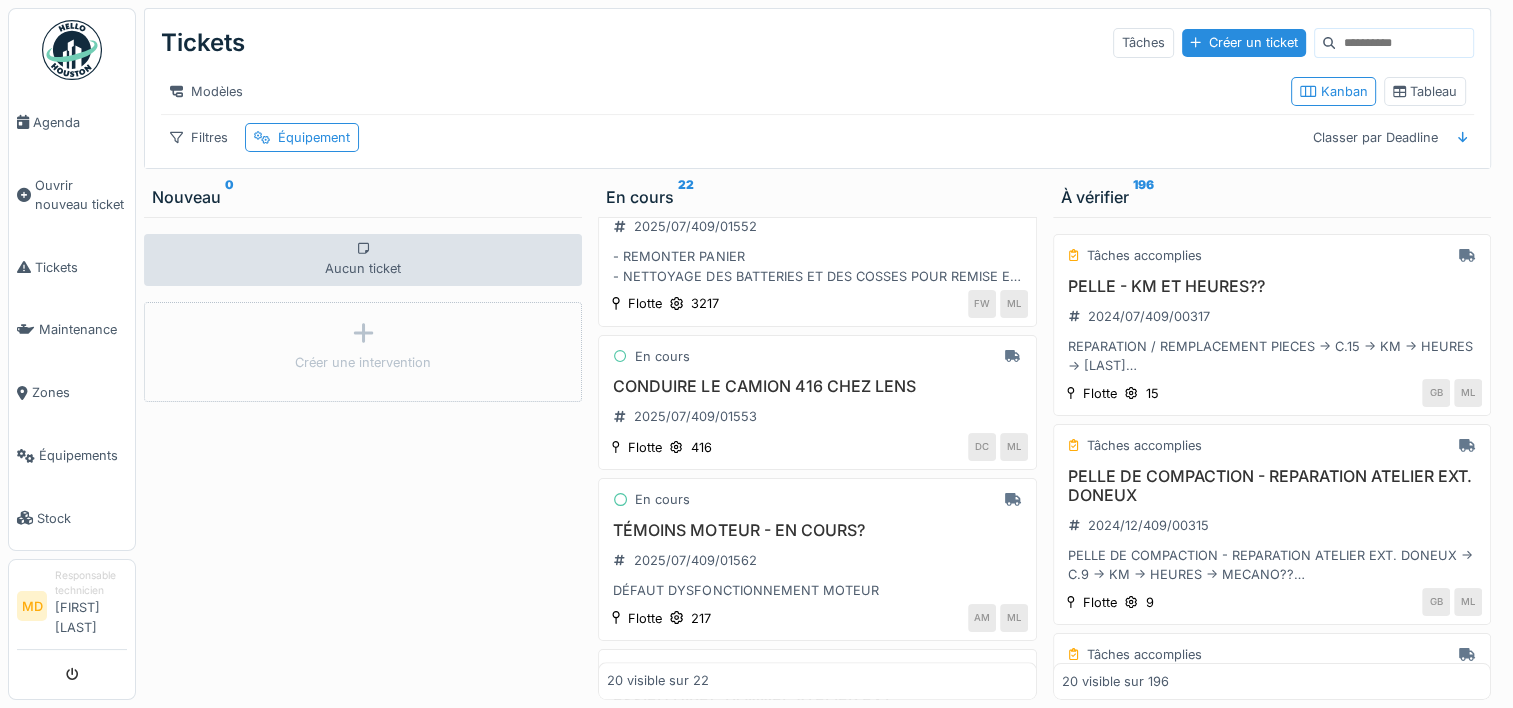 click on "CONDUIRE LE CAMION 416 CHEZ LENS" at bounding box center (817, 386) 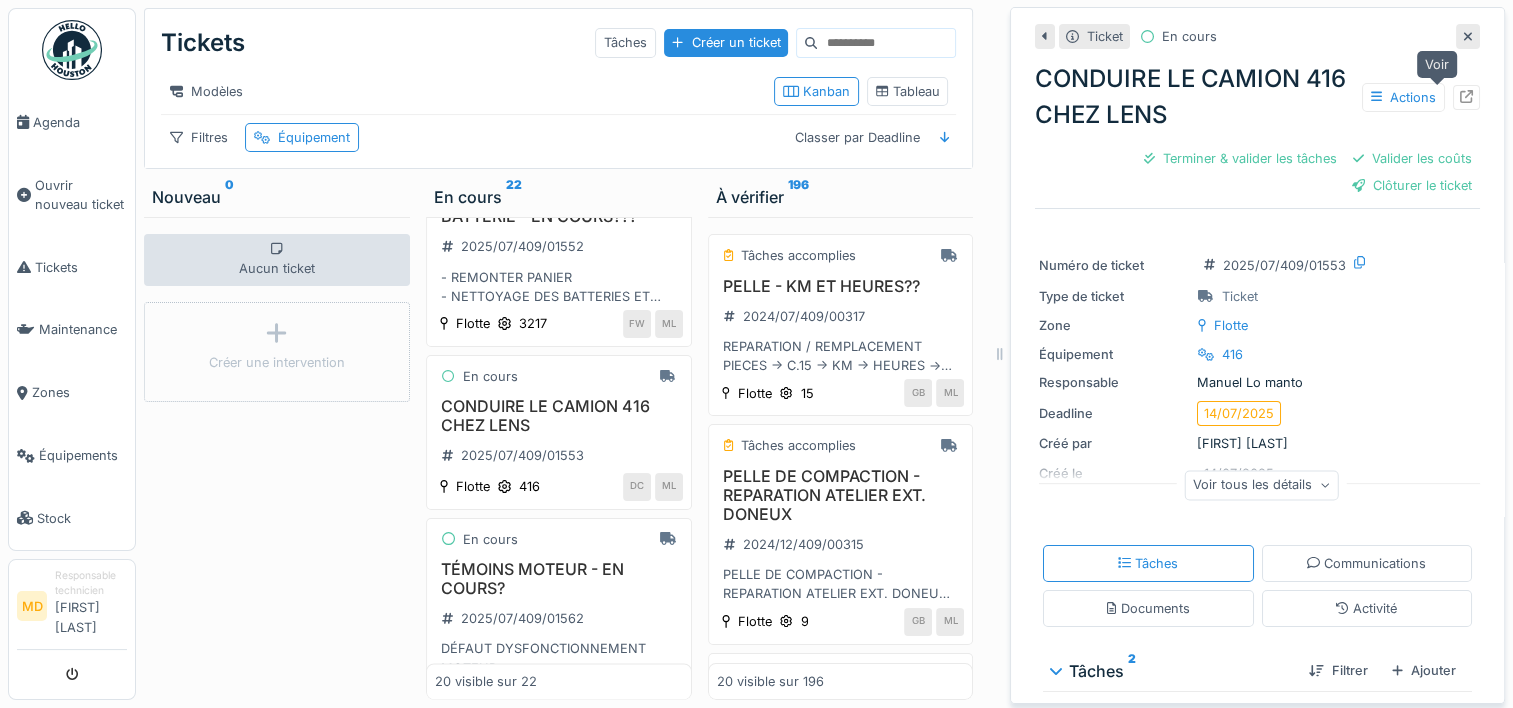 click 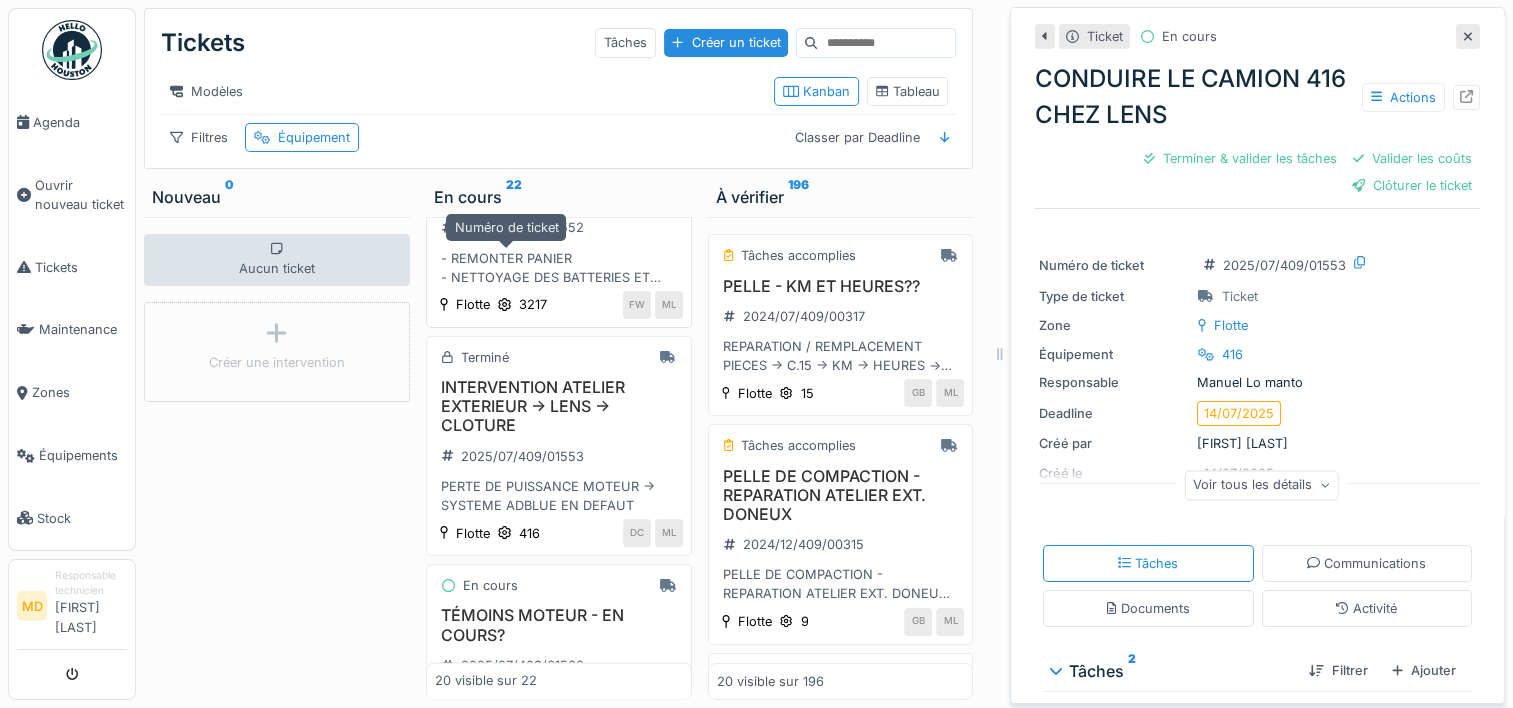 scroll, scrollTop: 2501, scrollLeft: 0, axis: vertical 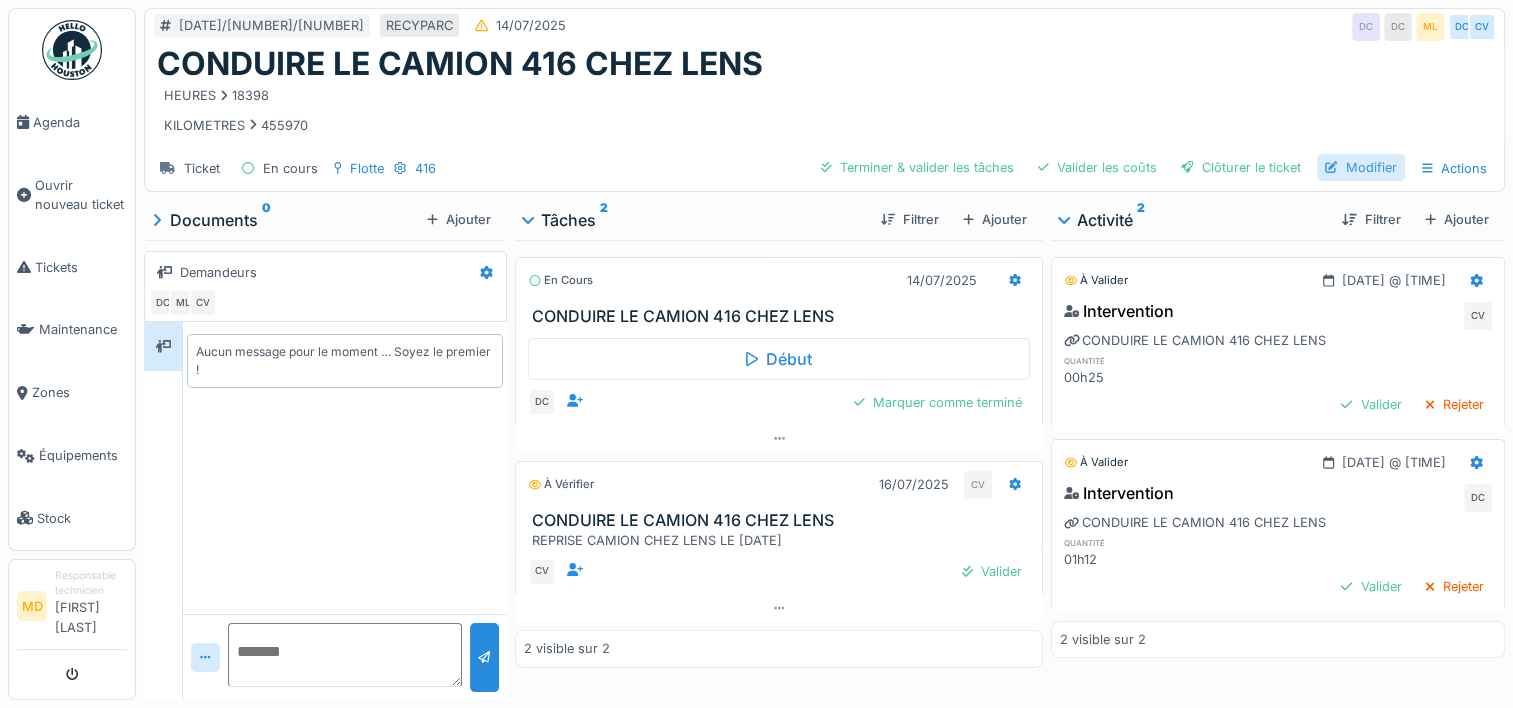 click on "Modifier" at bounding box center (1361, 167) 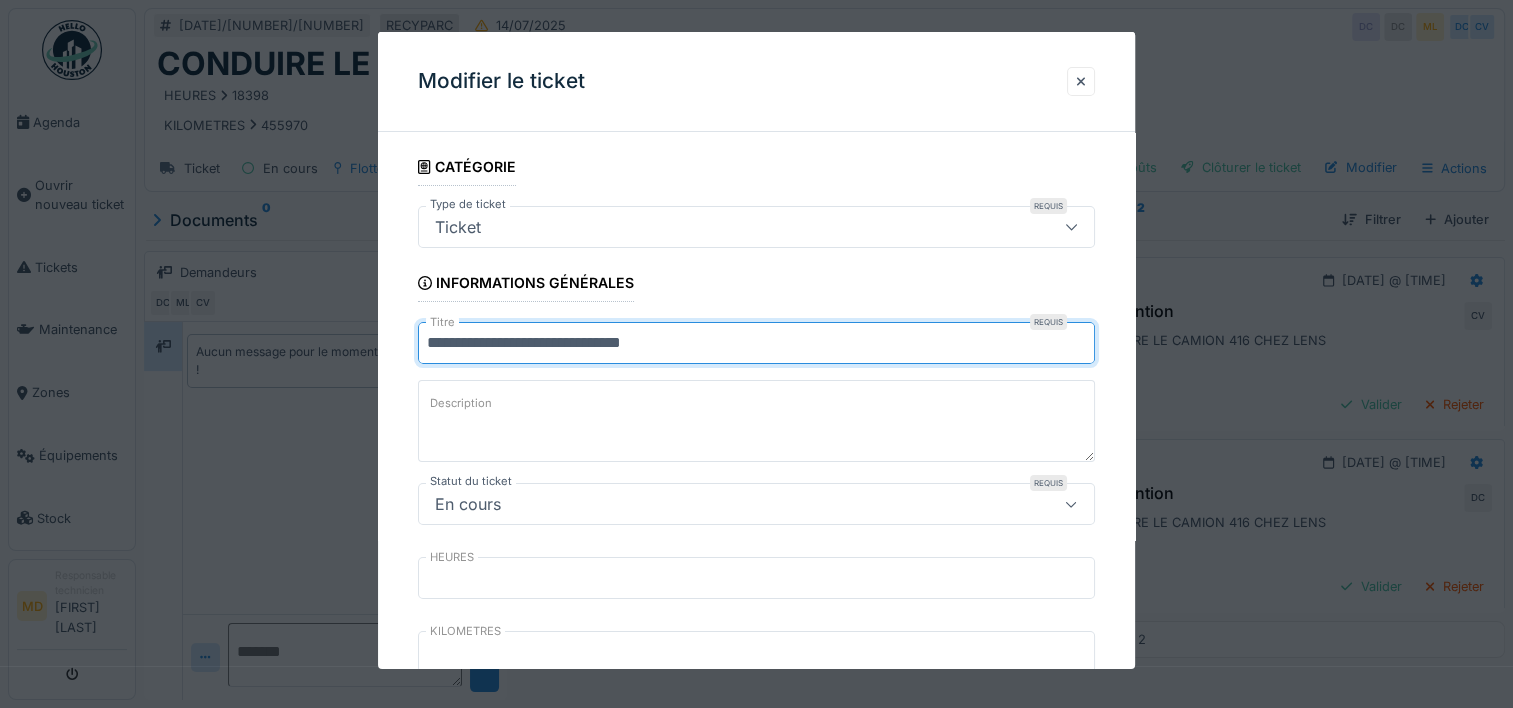 drag, startPoint x: 727, startPoint y: 338, endPoint x: 394, endPoint y: 336, distance: 333.006 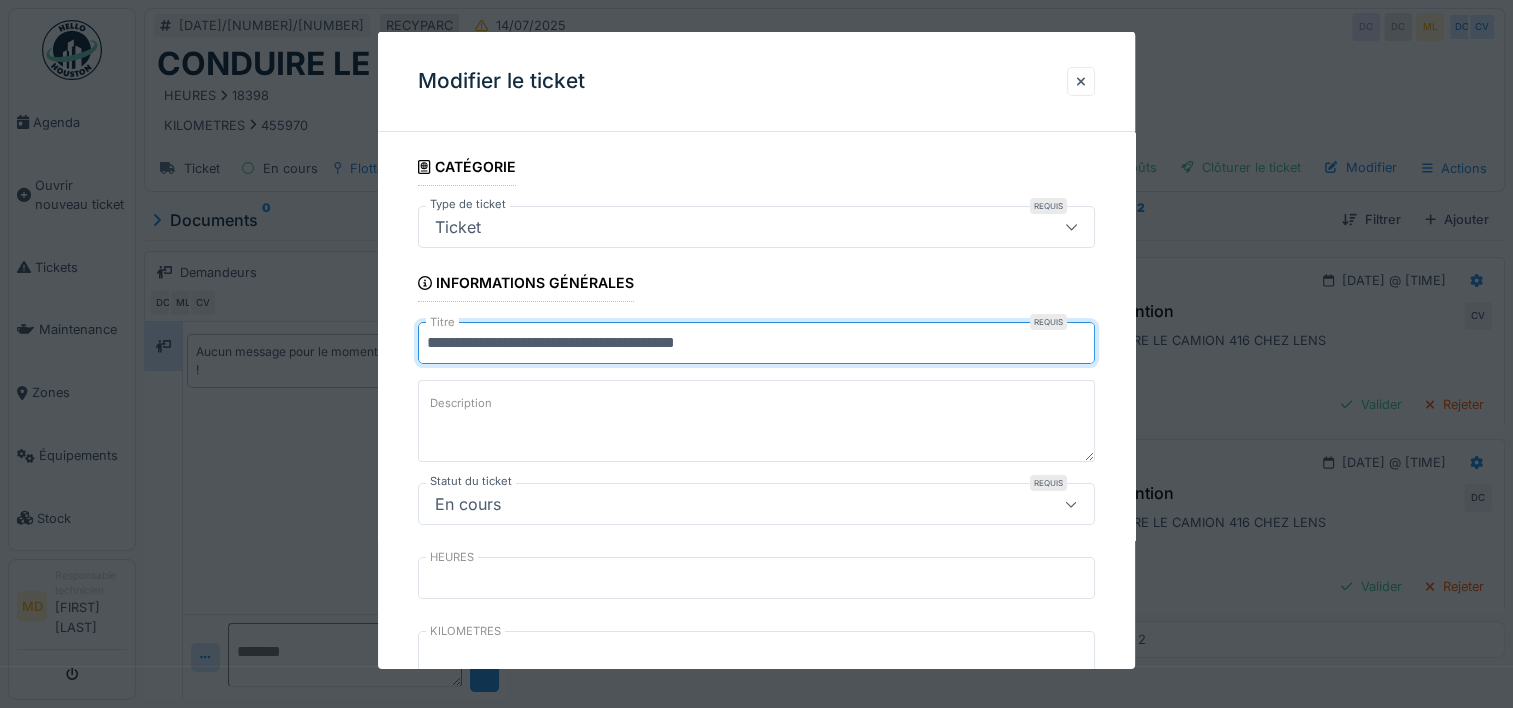 type on "**********" 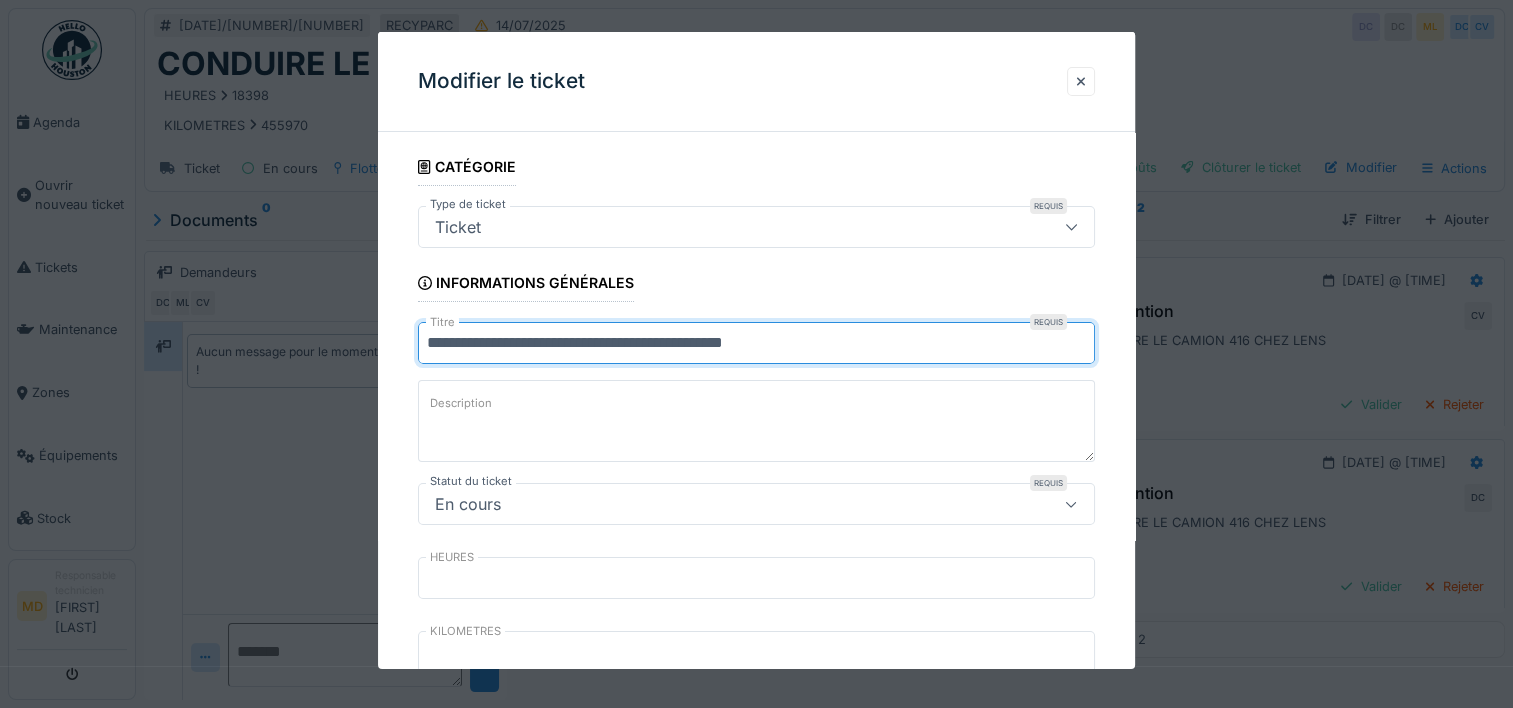 click on "Description" at bounding box center (461, 403) 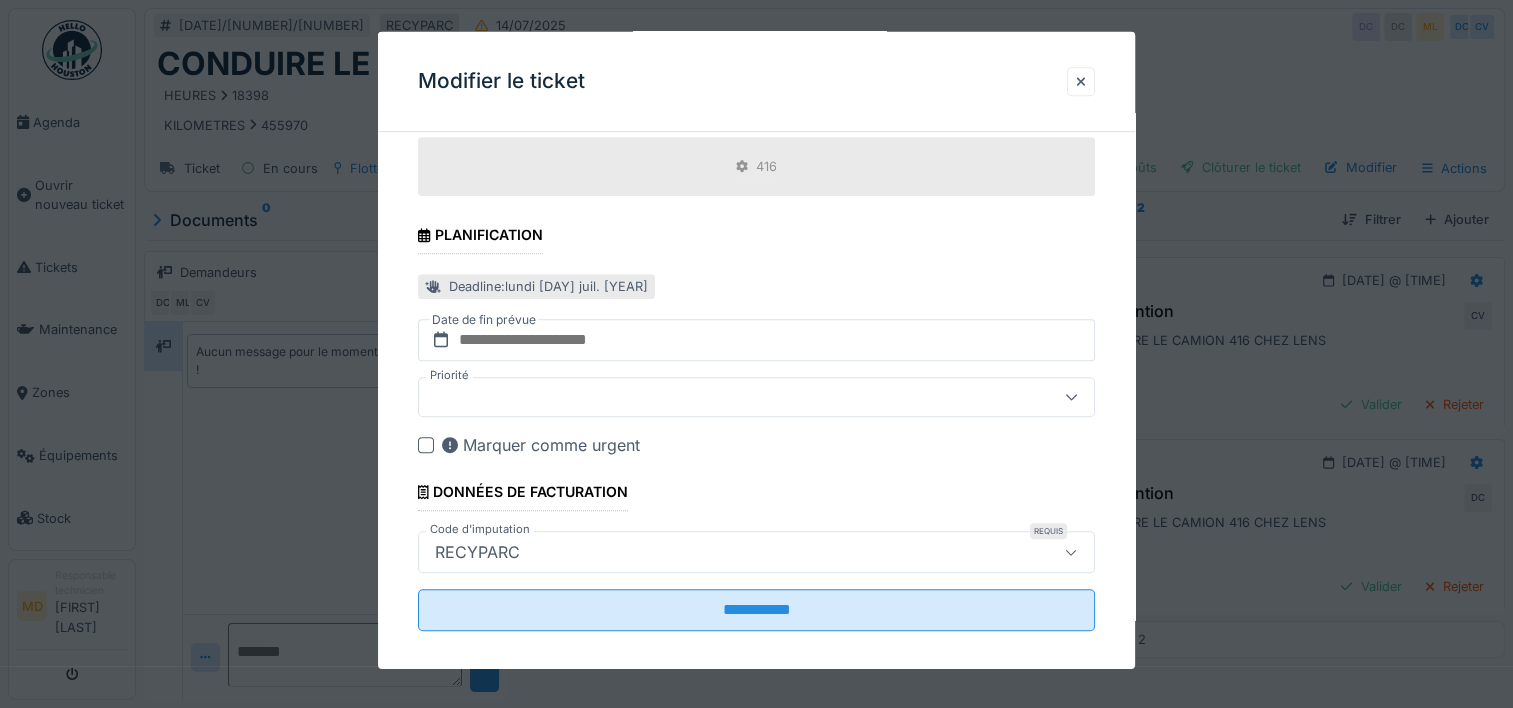 scroll, scrollTop: 945, scrollLeft: 0, axis: vertical 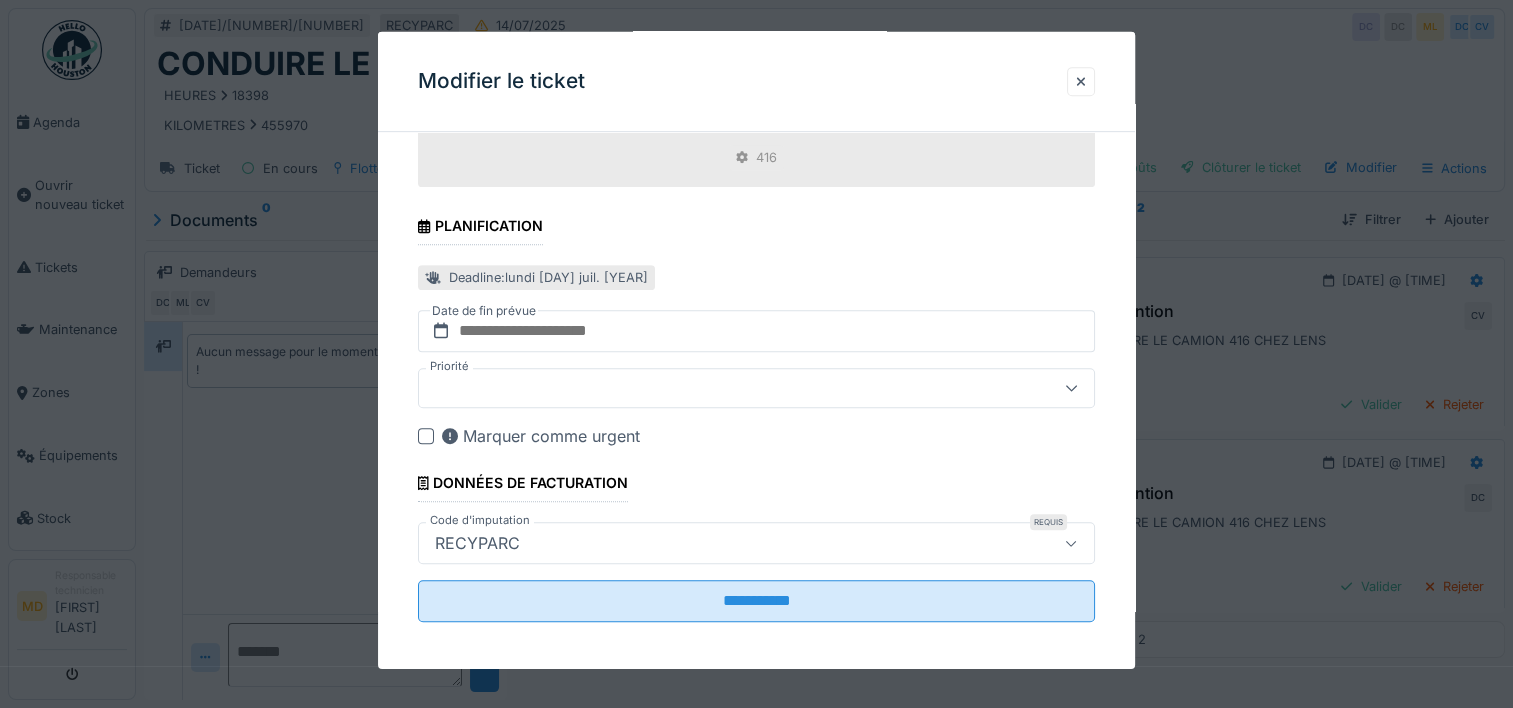 type on "**********" 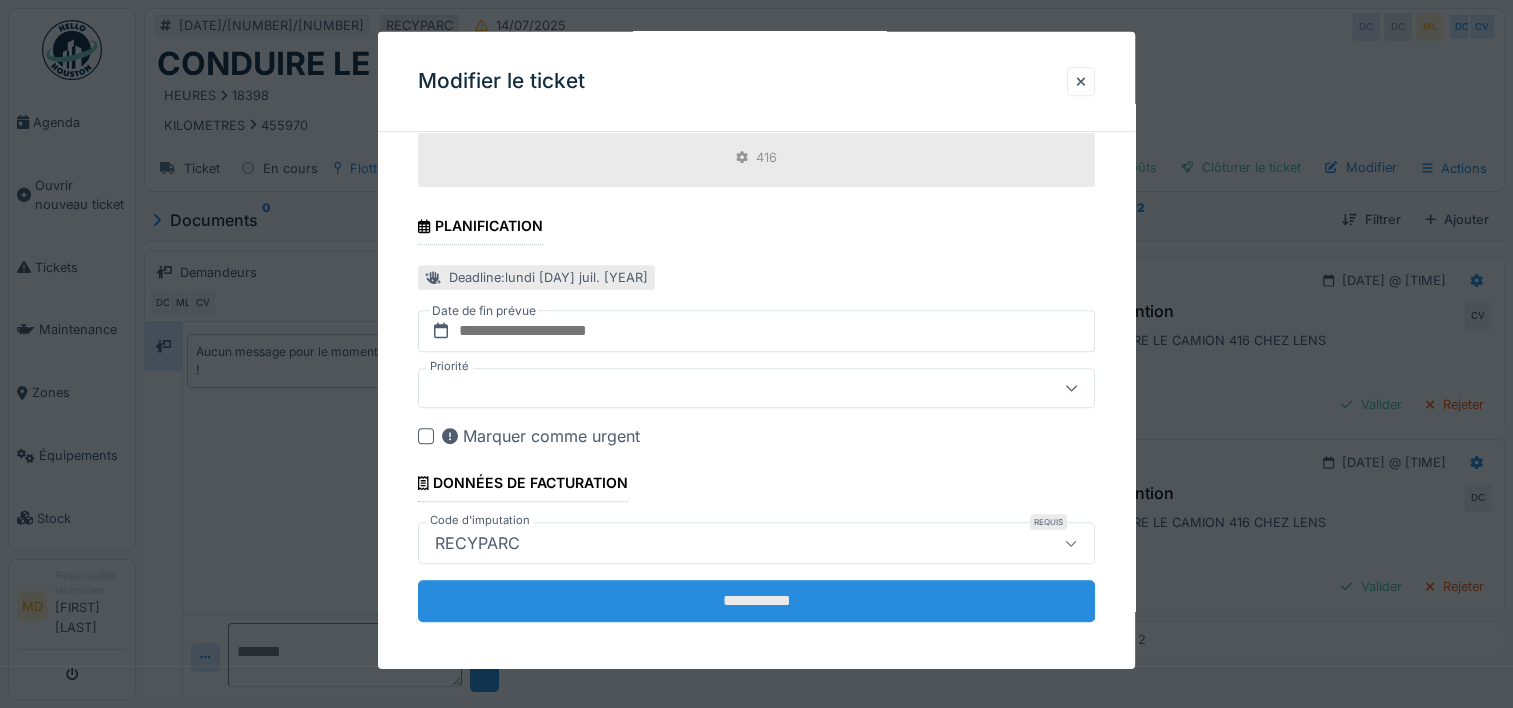 click on "**********" at bounding box center (756, 601) 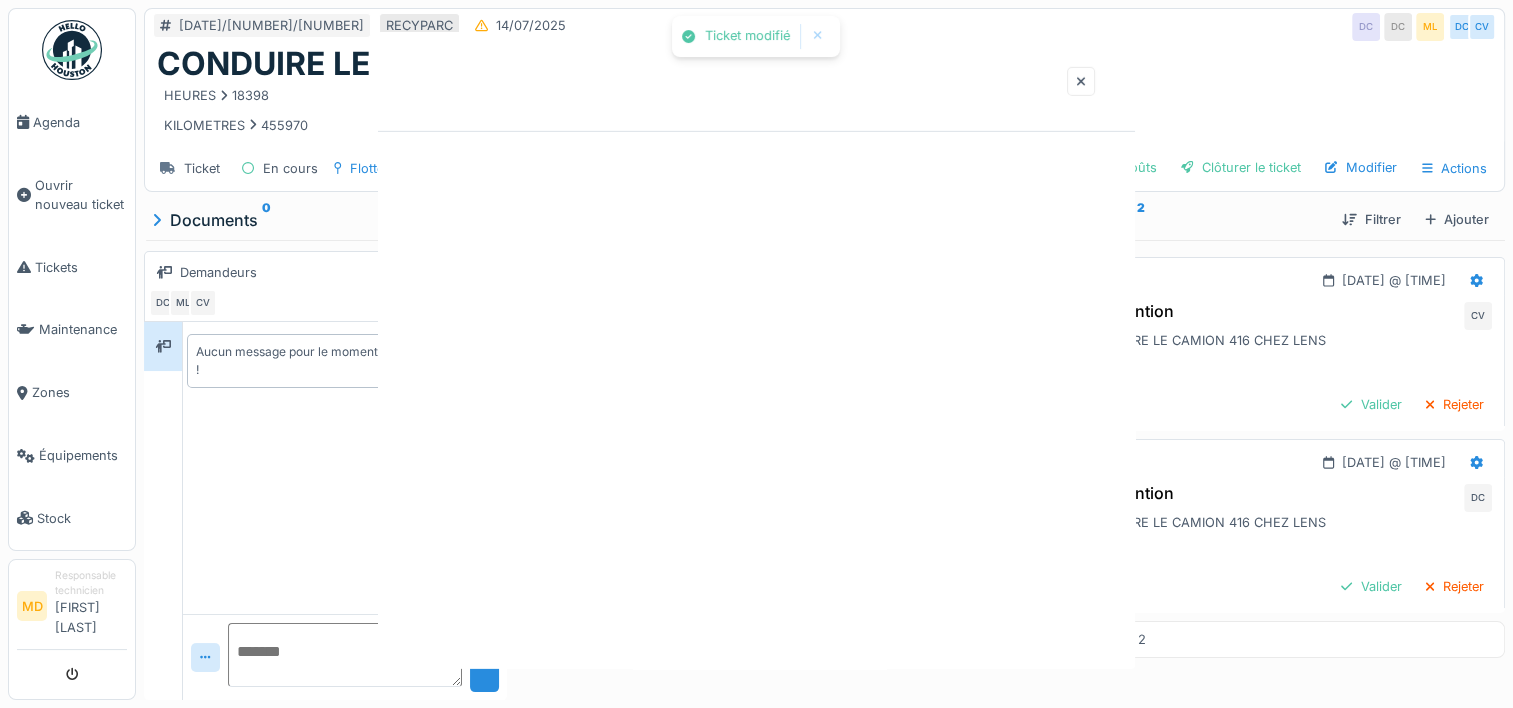 scroll, scrollTop: 0, scrollLeft: 0, axis: both 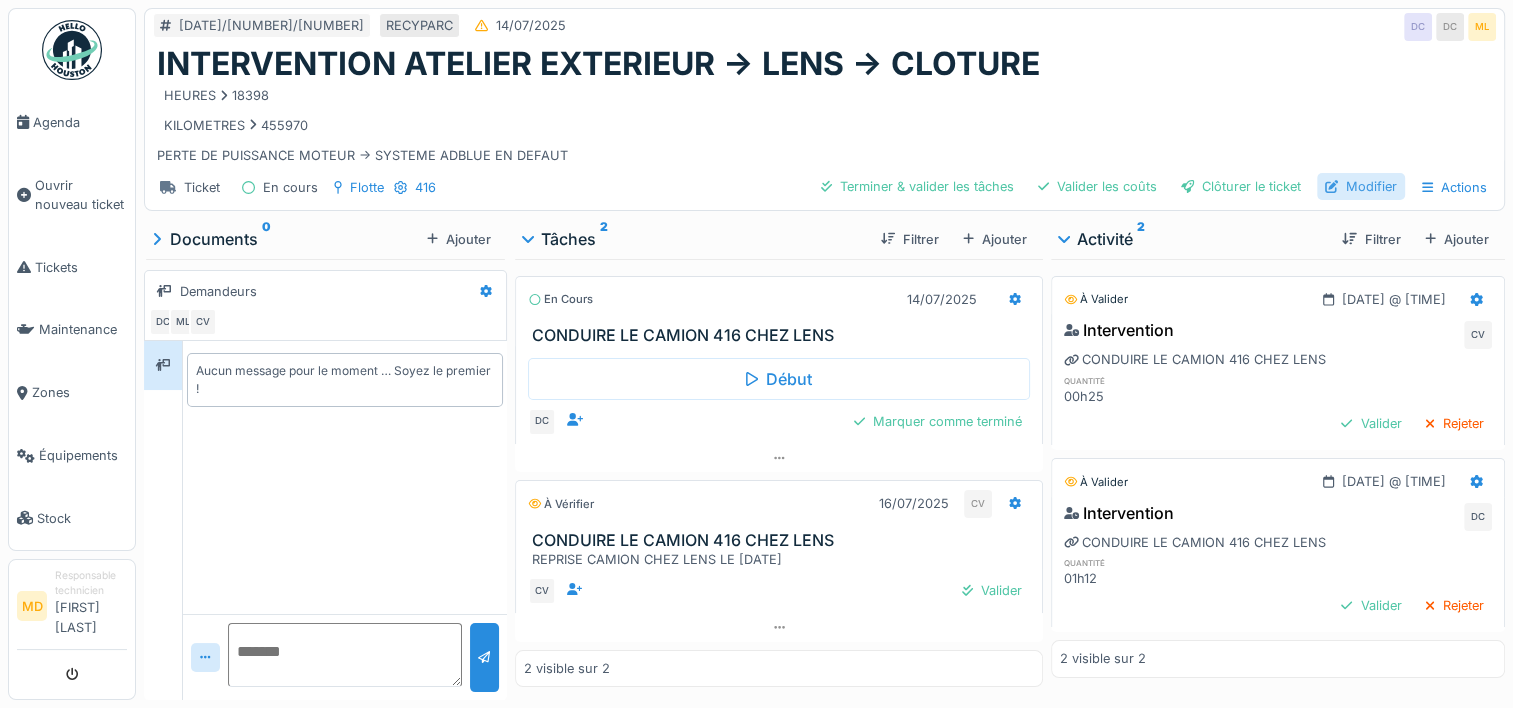 click on "Modifier" at bounding box center [1361, 186] 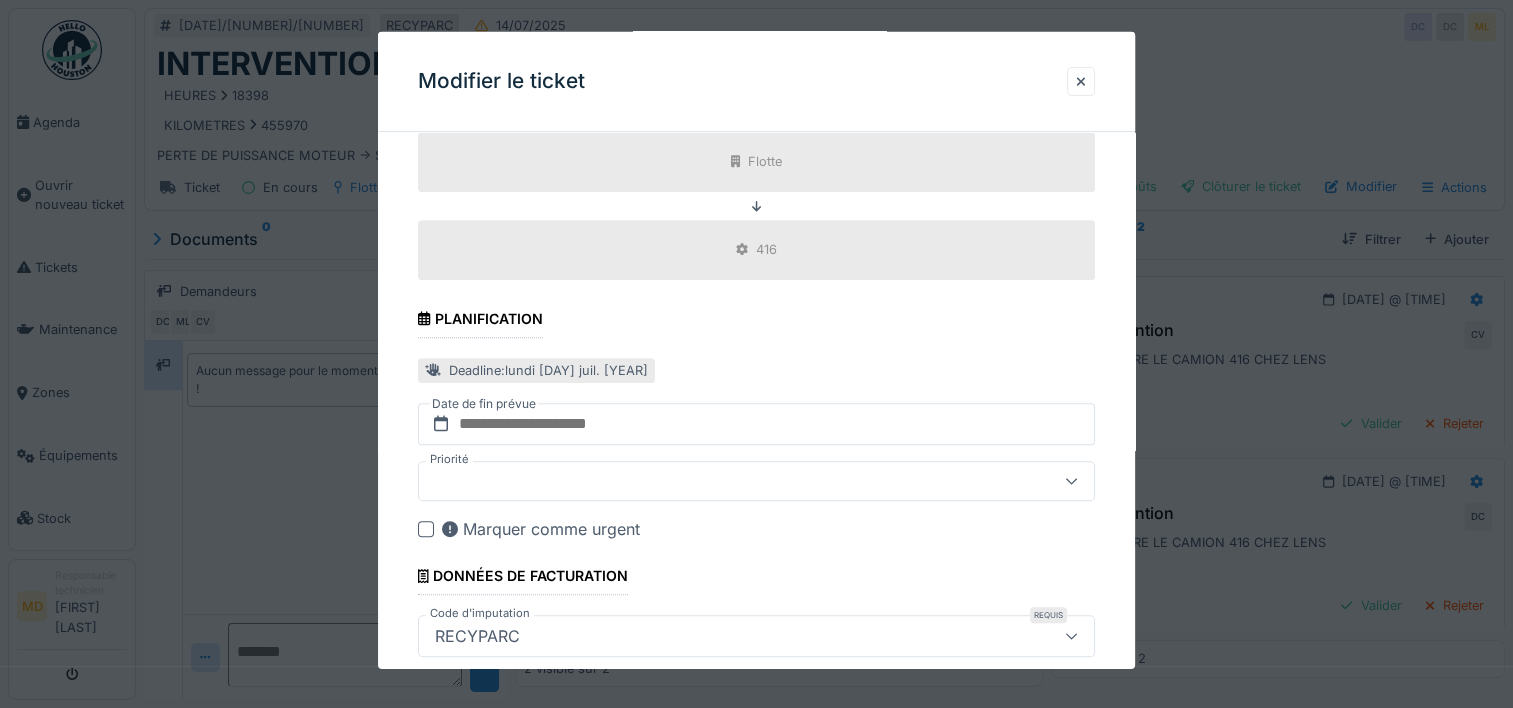 scroll, scrollTop: 851, scrollLeft: 0, axis: vertical 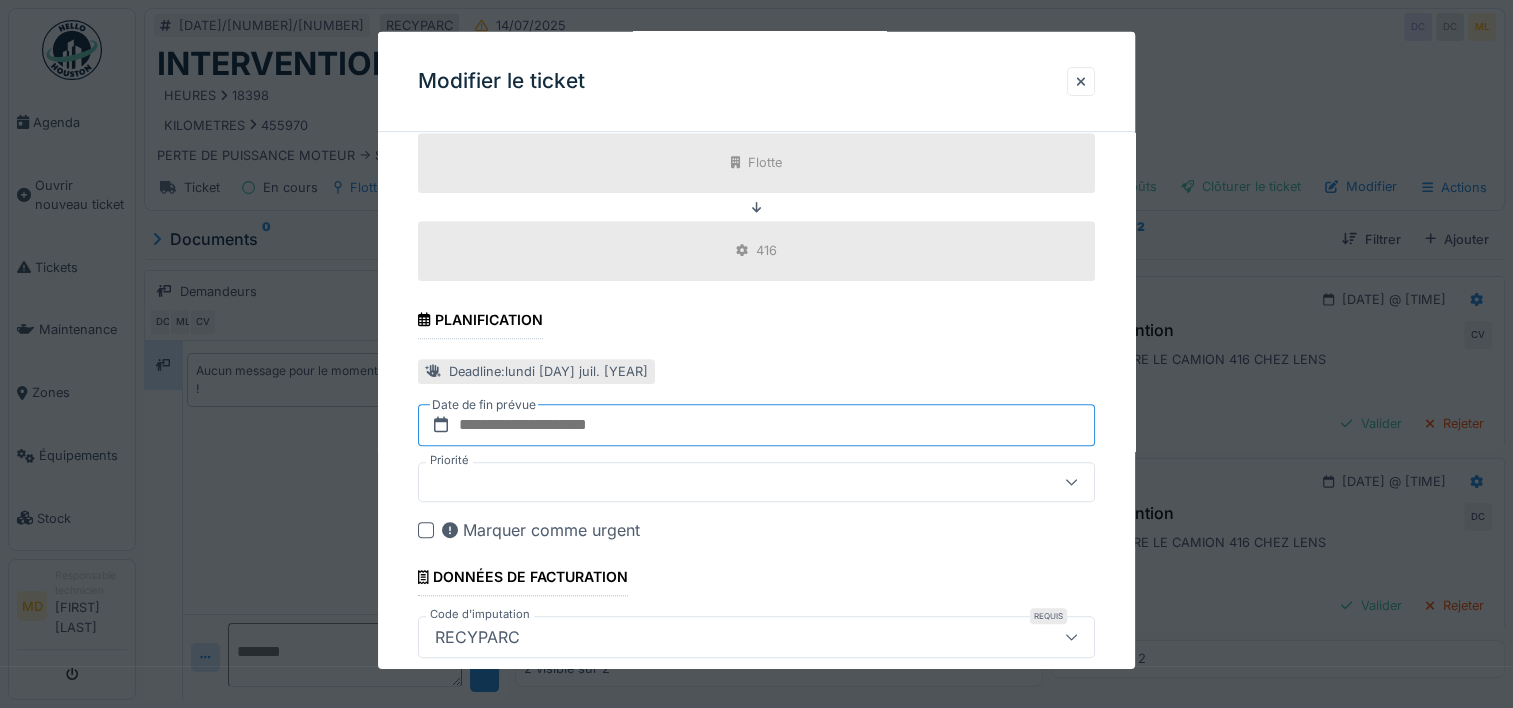 click at bounding box center (756, 425) 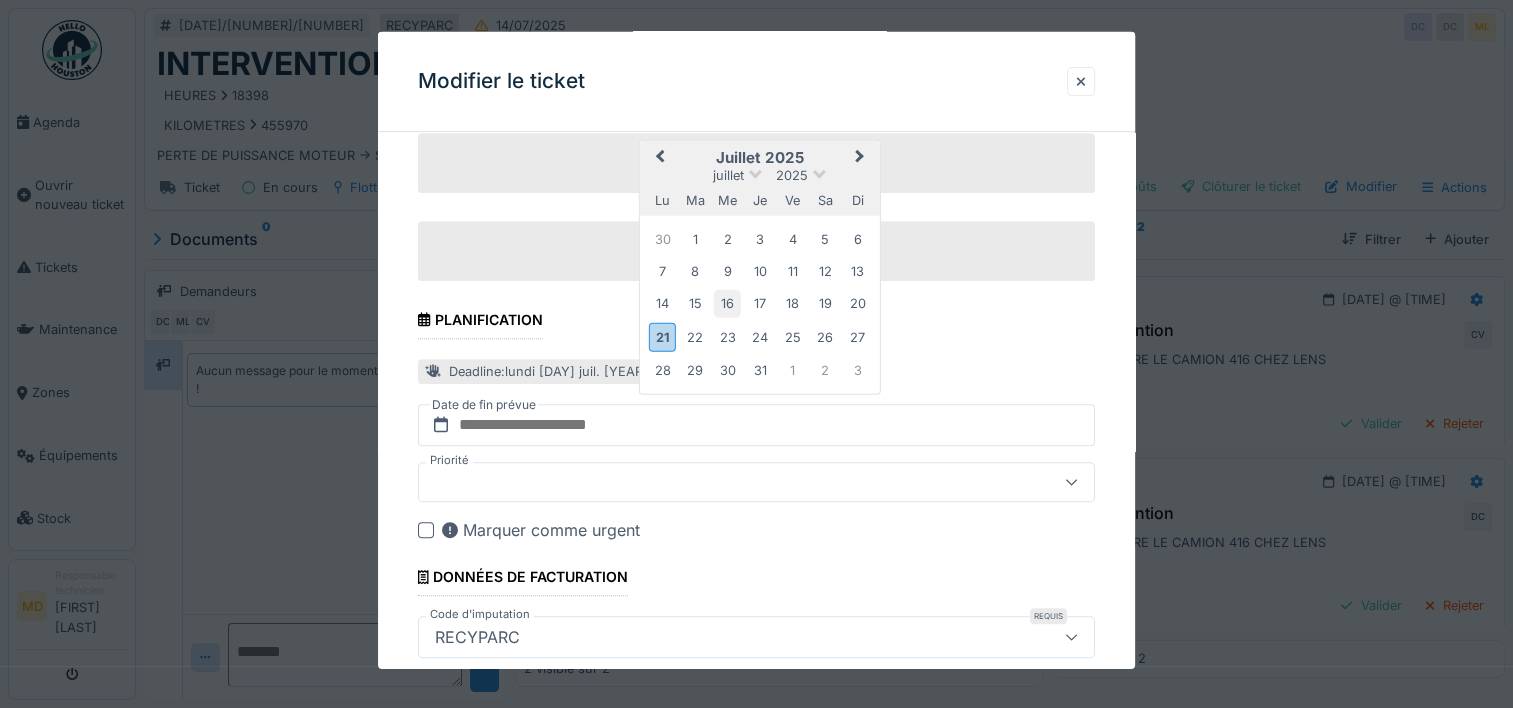 click on "16" at bounding box center [727, 303] 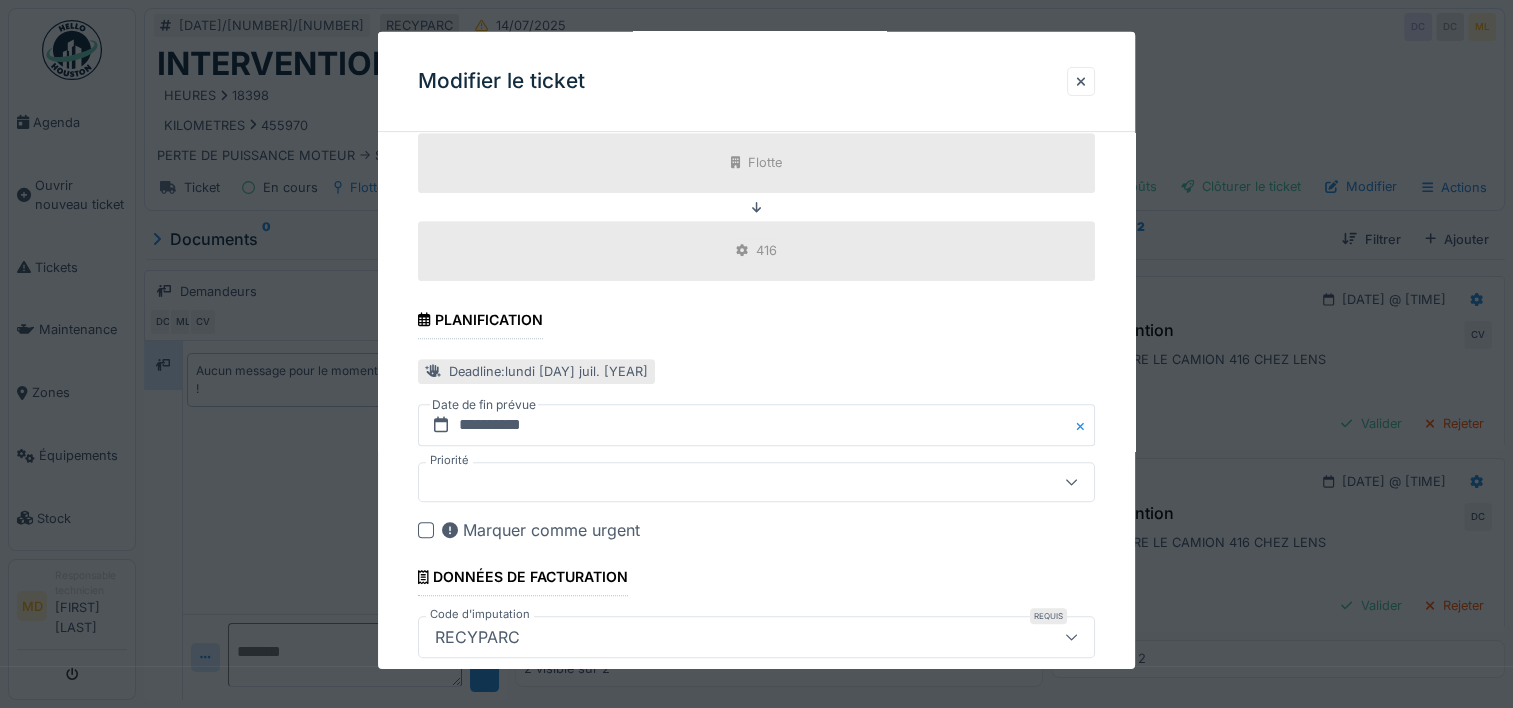 scroll, scrollTop: 945, scrollLeft: 0, axis: vertical 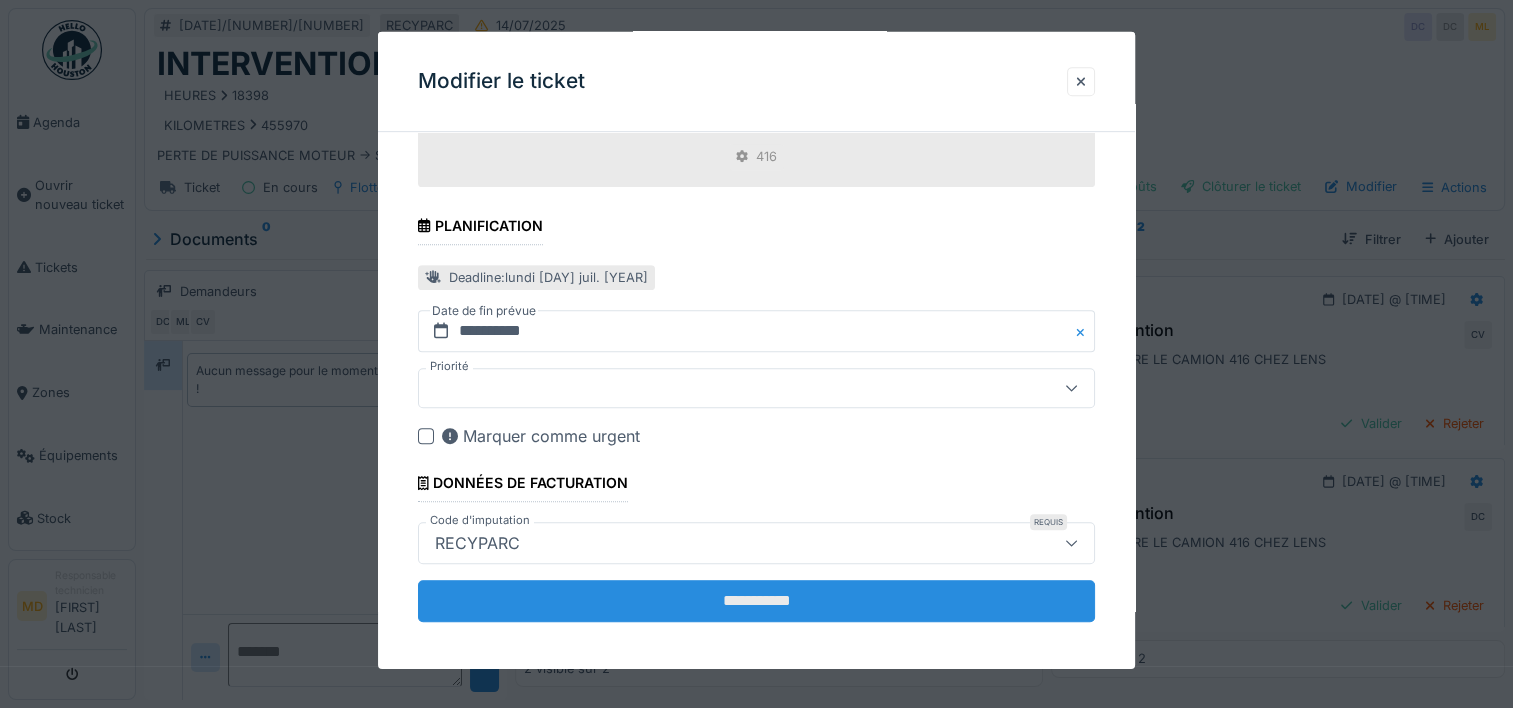 click on "**********" at bounding box center [756, 601] 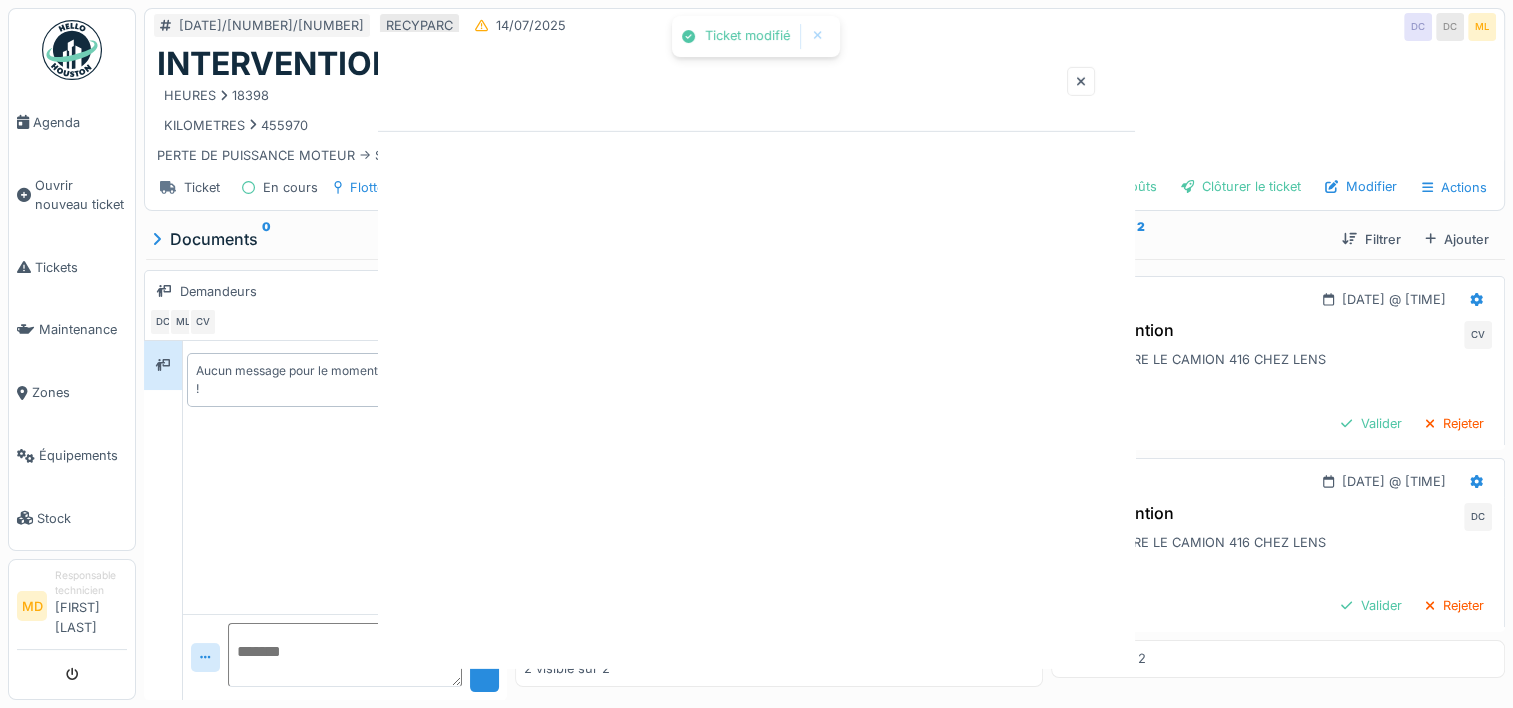 scroll, scrollTop: 0, scrollLeft: 0, axis: both 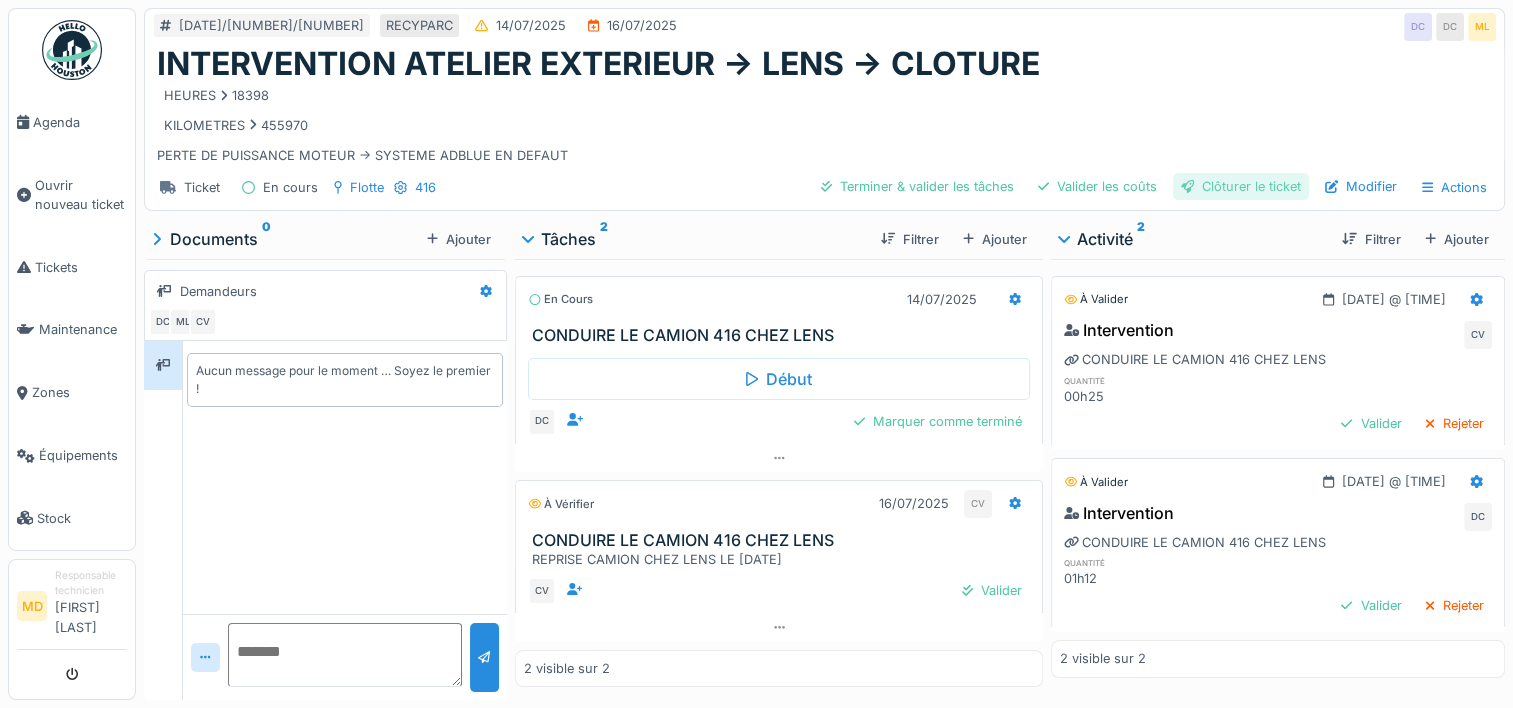 click on "Clôturer le ticket" at bounding box center [1241, 186] 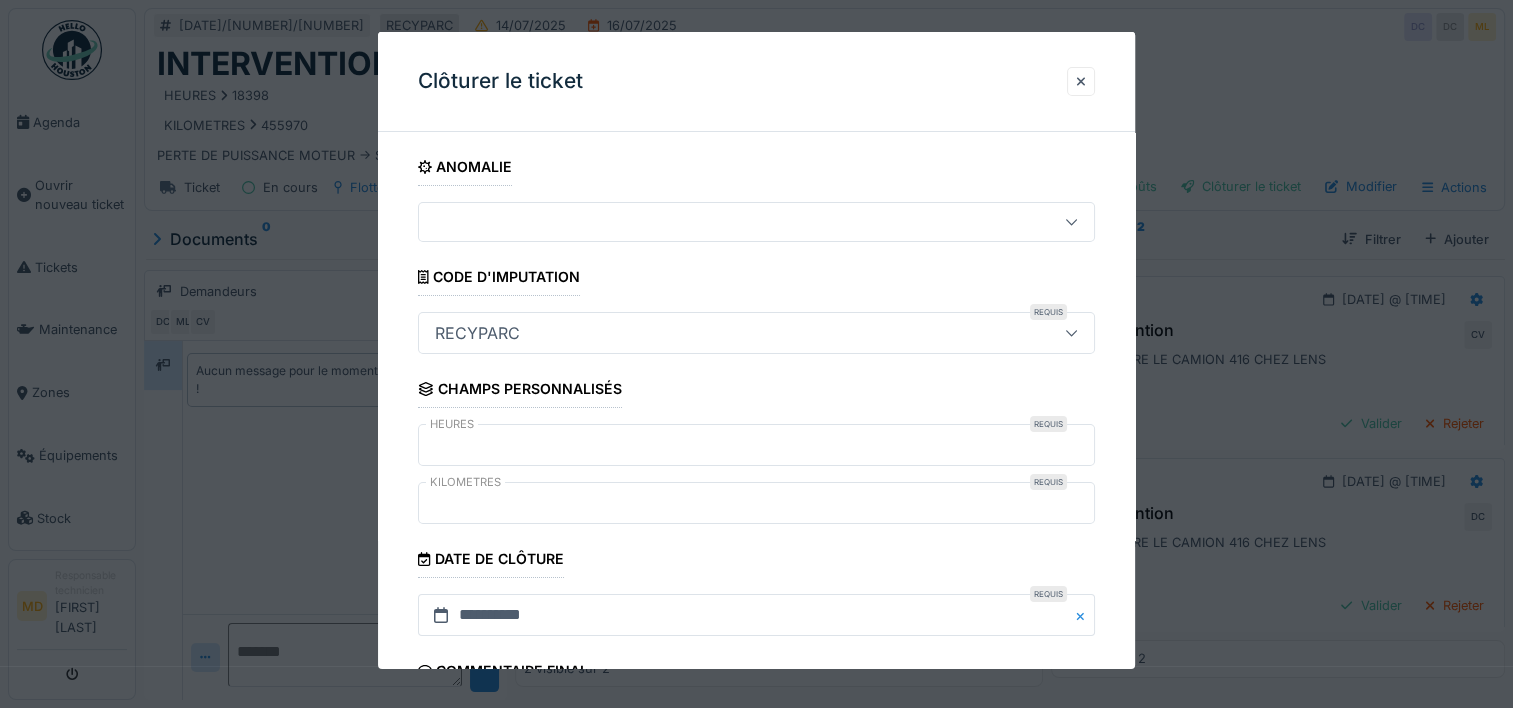scroll, scrollTop: 234, scrollLeft: 0, axis: vertical 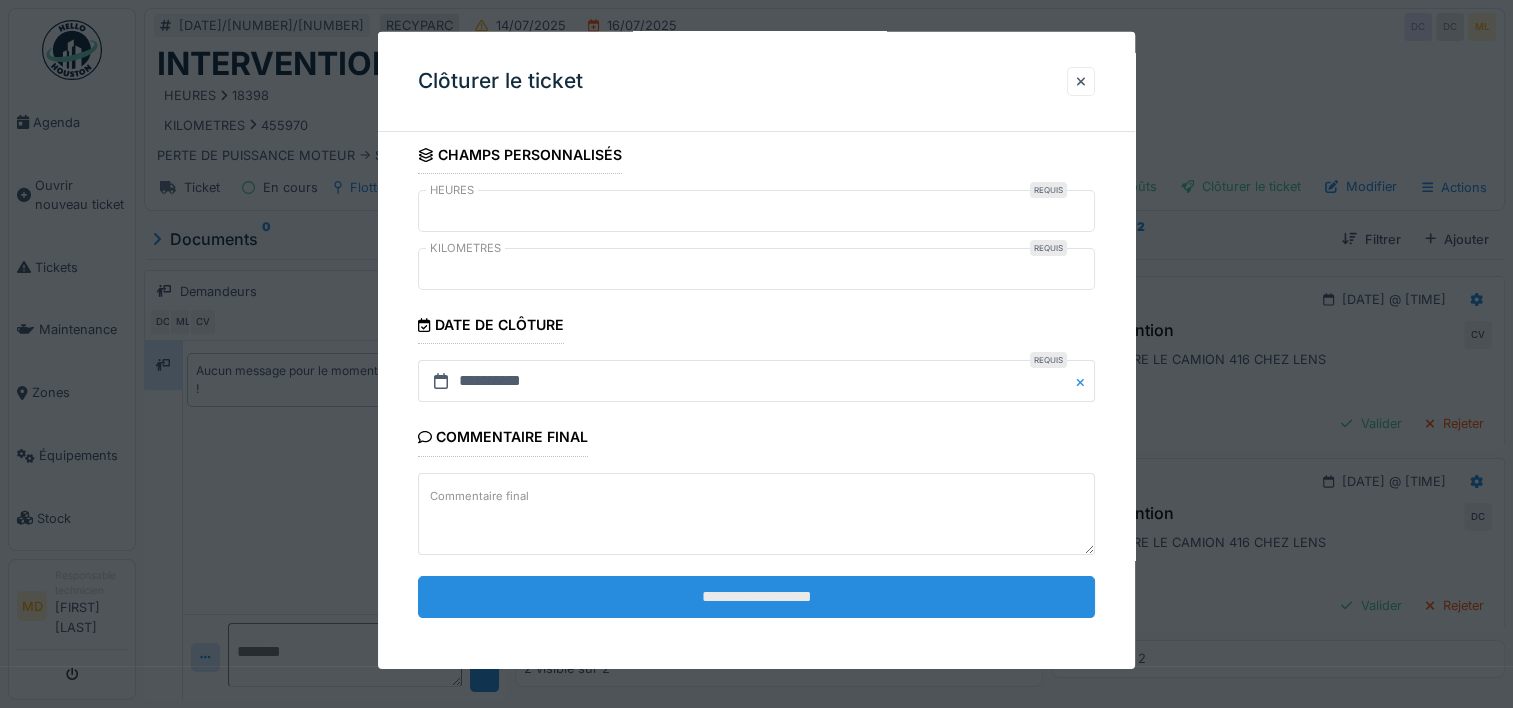 click on "**********" at bounding box center [756, 597] 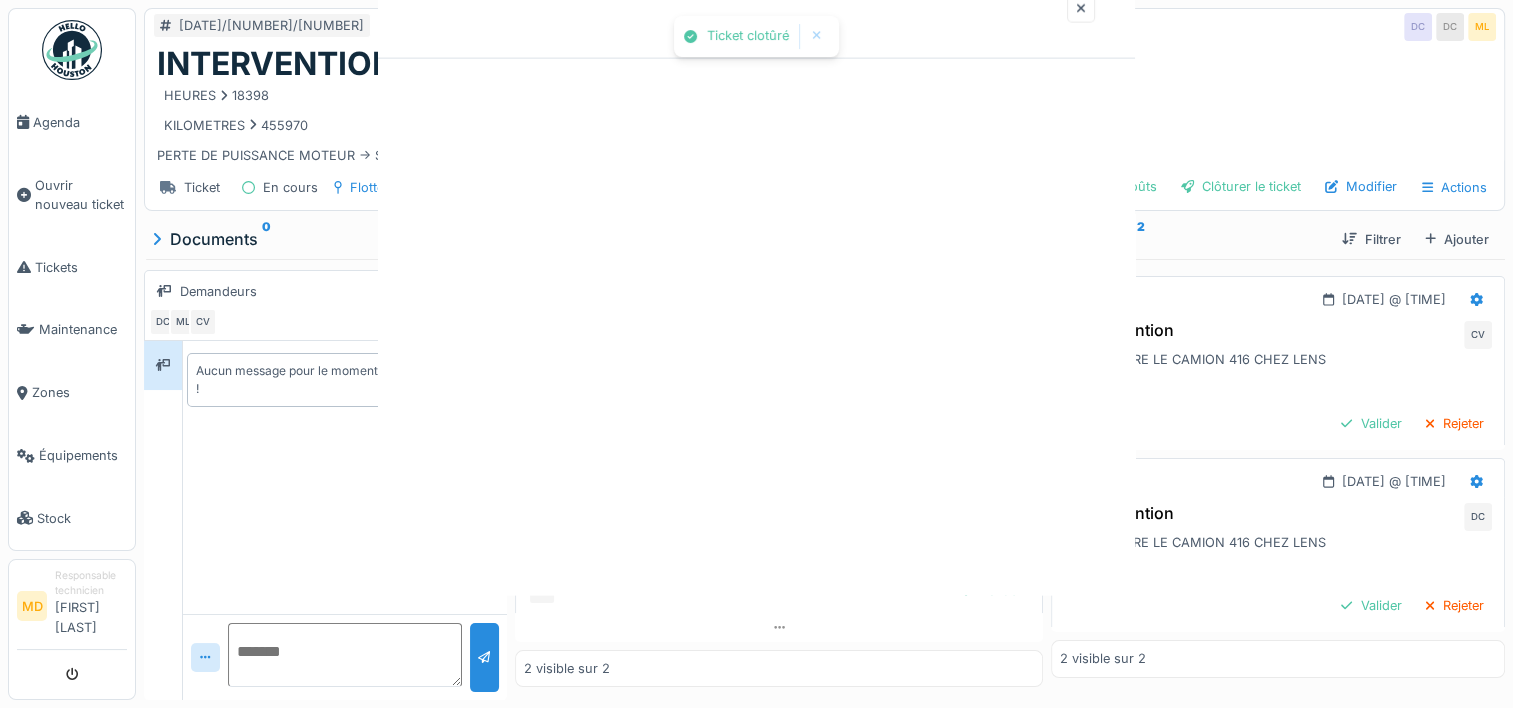 scroll, scrollTop: 0, scrollLeft: 0, axis: both 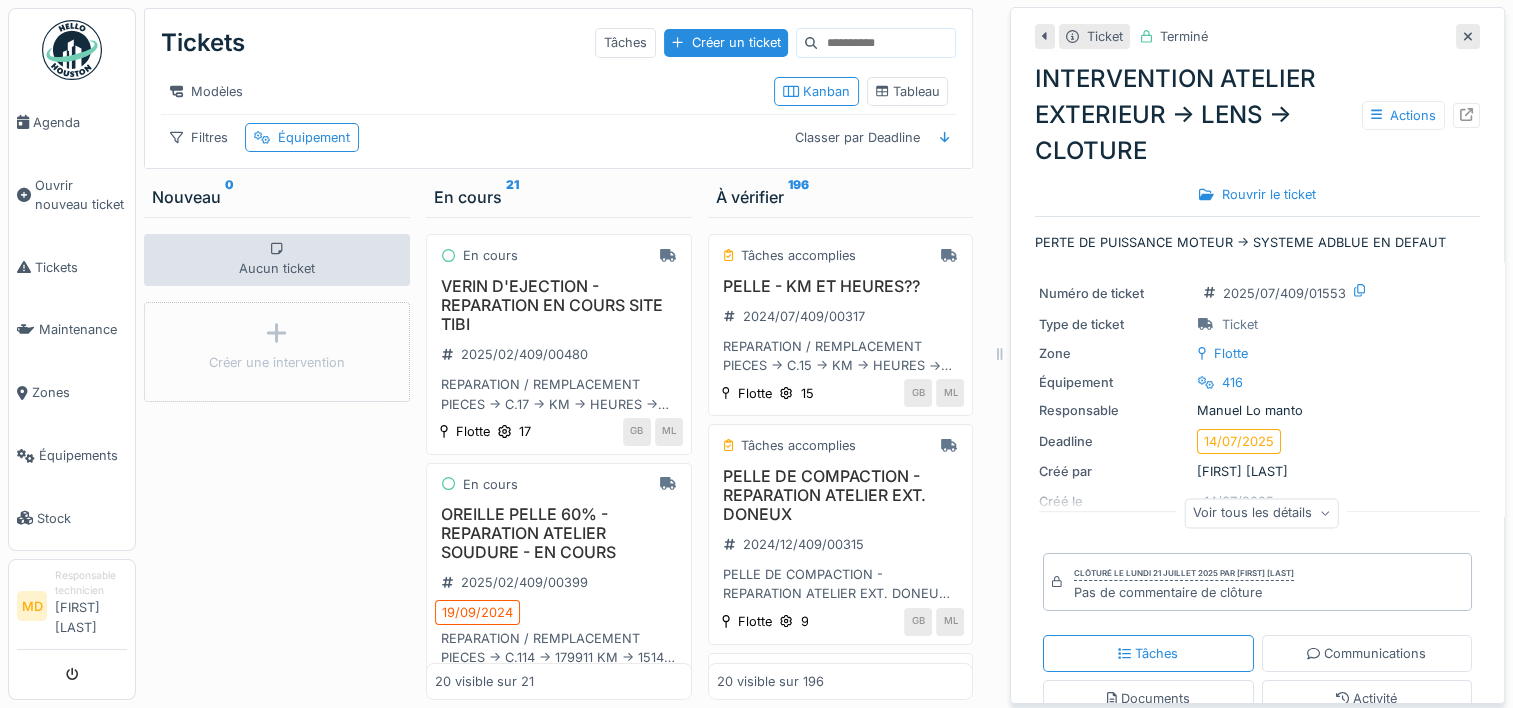 click 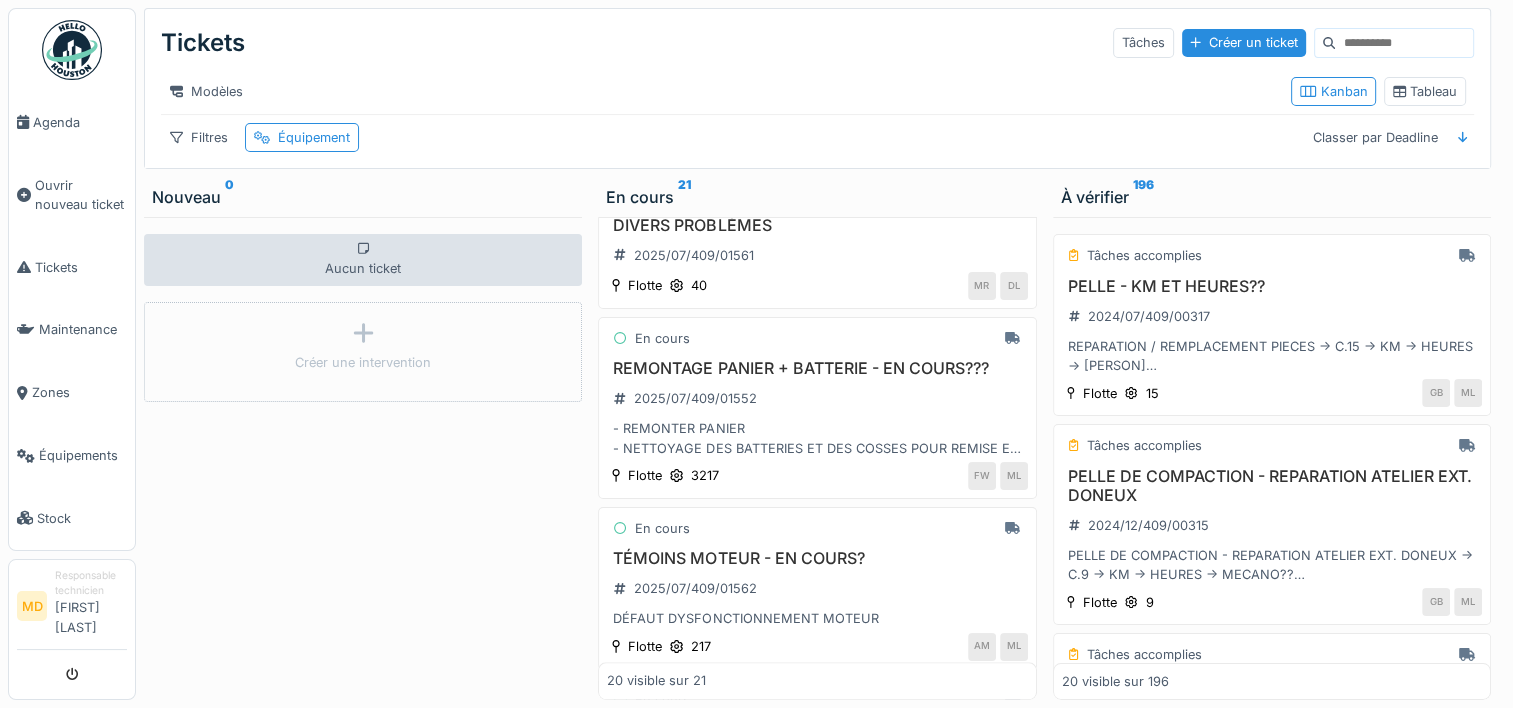 scroll, scrollTop: 2110, scrollLeft: 0, axis: vertical 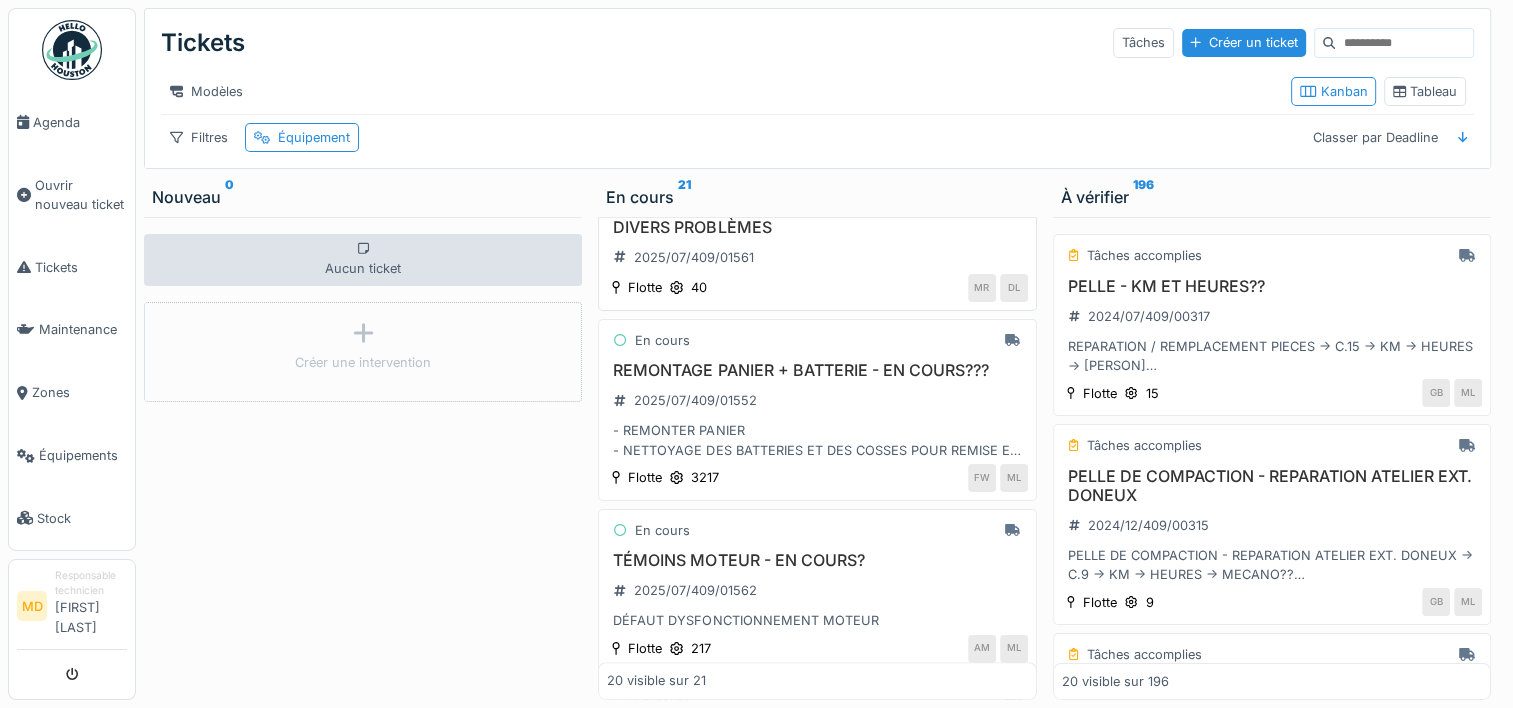 click on "DIVERS PROBLÈMES" at bounding box center (817, 227) 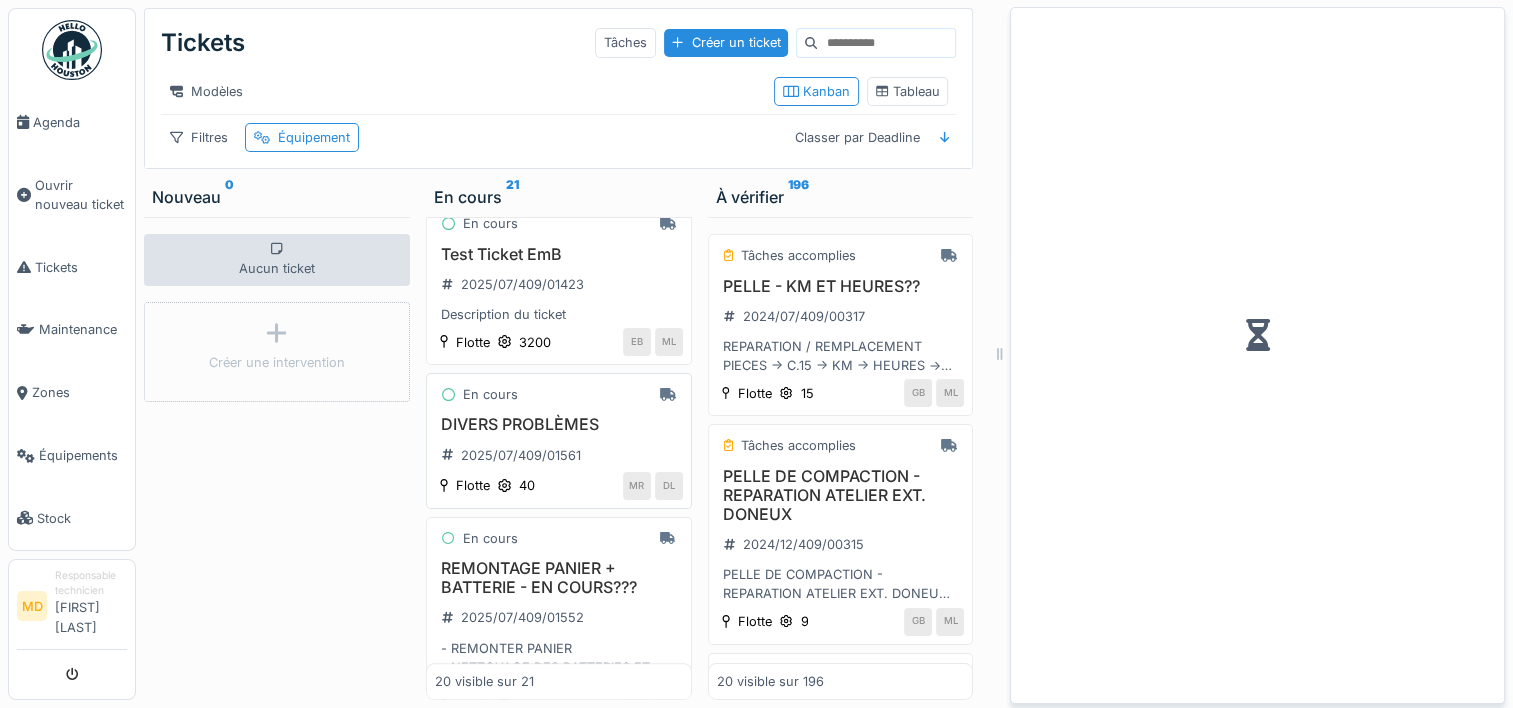 scroll, scrollTop: 2308, scrollLeft: 0, axis: vertical 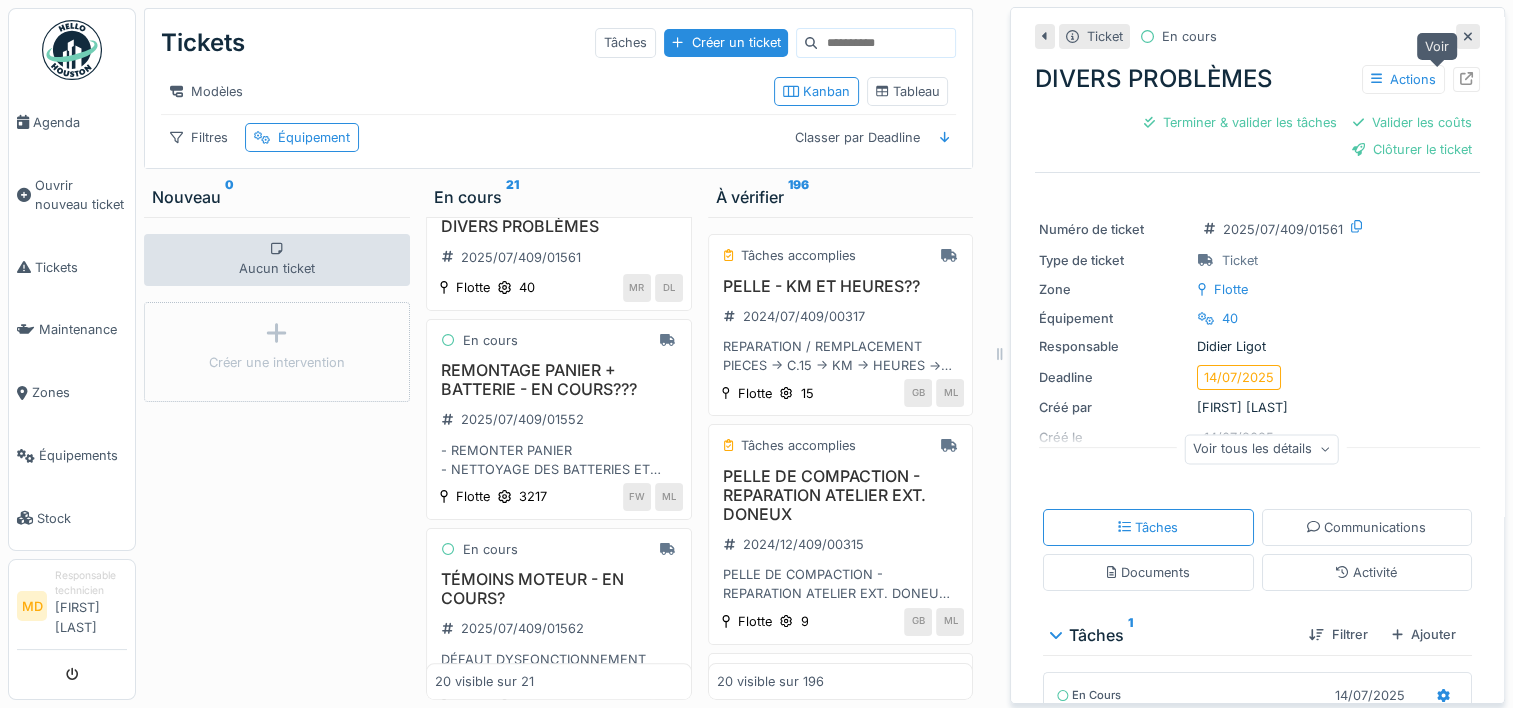 click 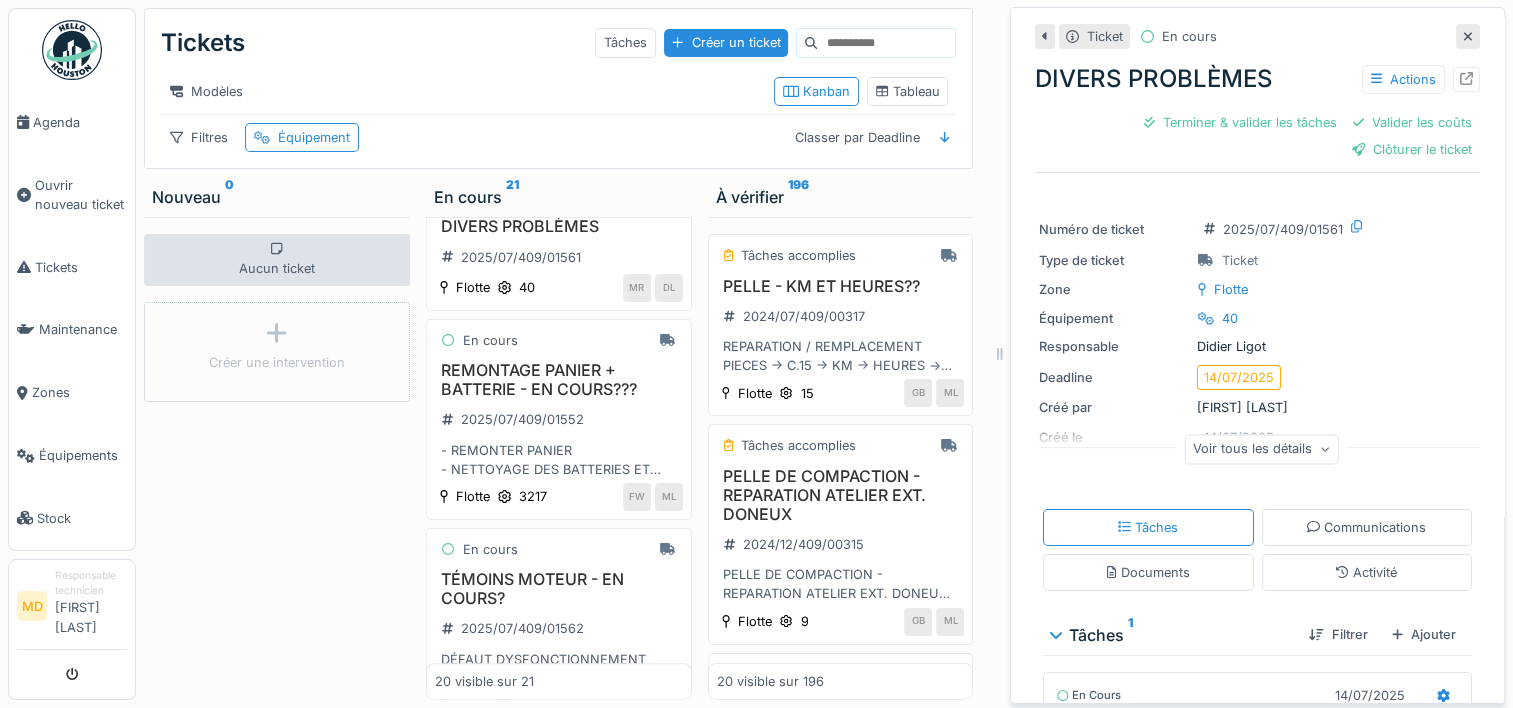 click at bounding box center [1468, 36] 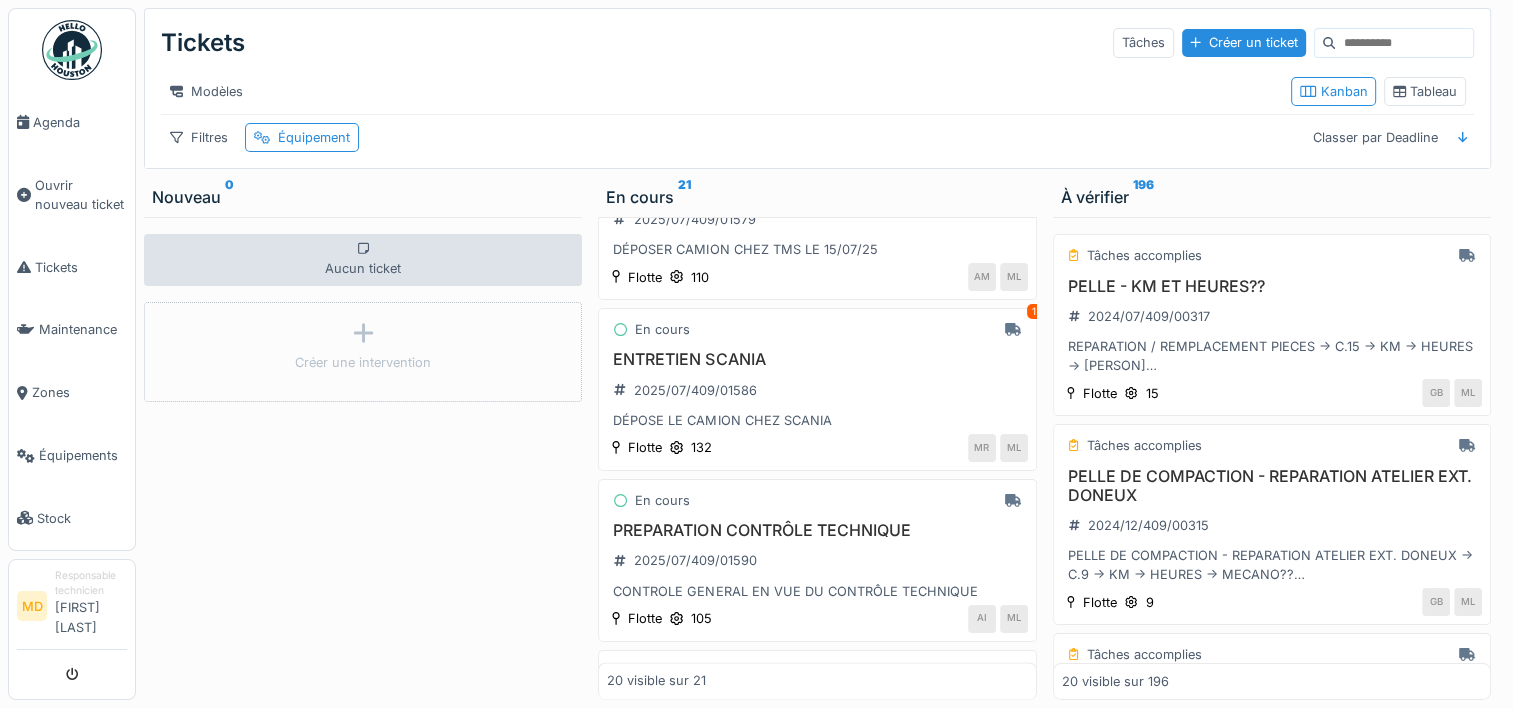 scroll, scrollTop: 3032, scrollLeft: 0, axis: vertical 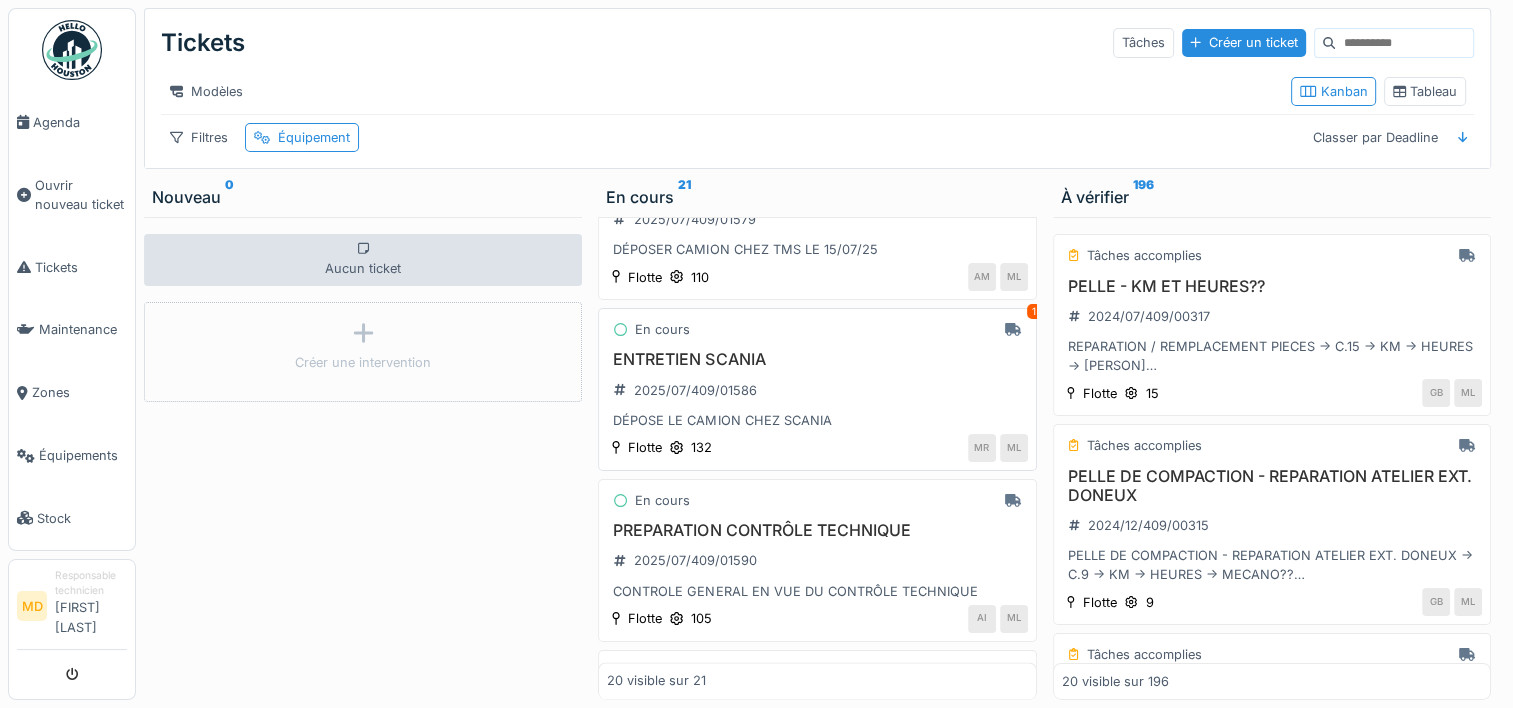click on "ENTRETIEN SCANIA" at bounding box center (817, 359) 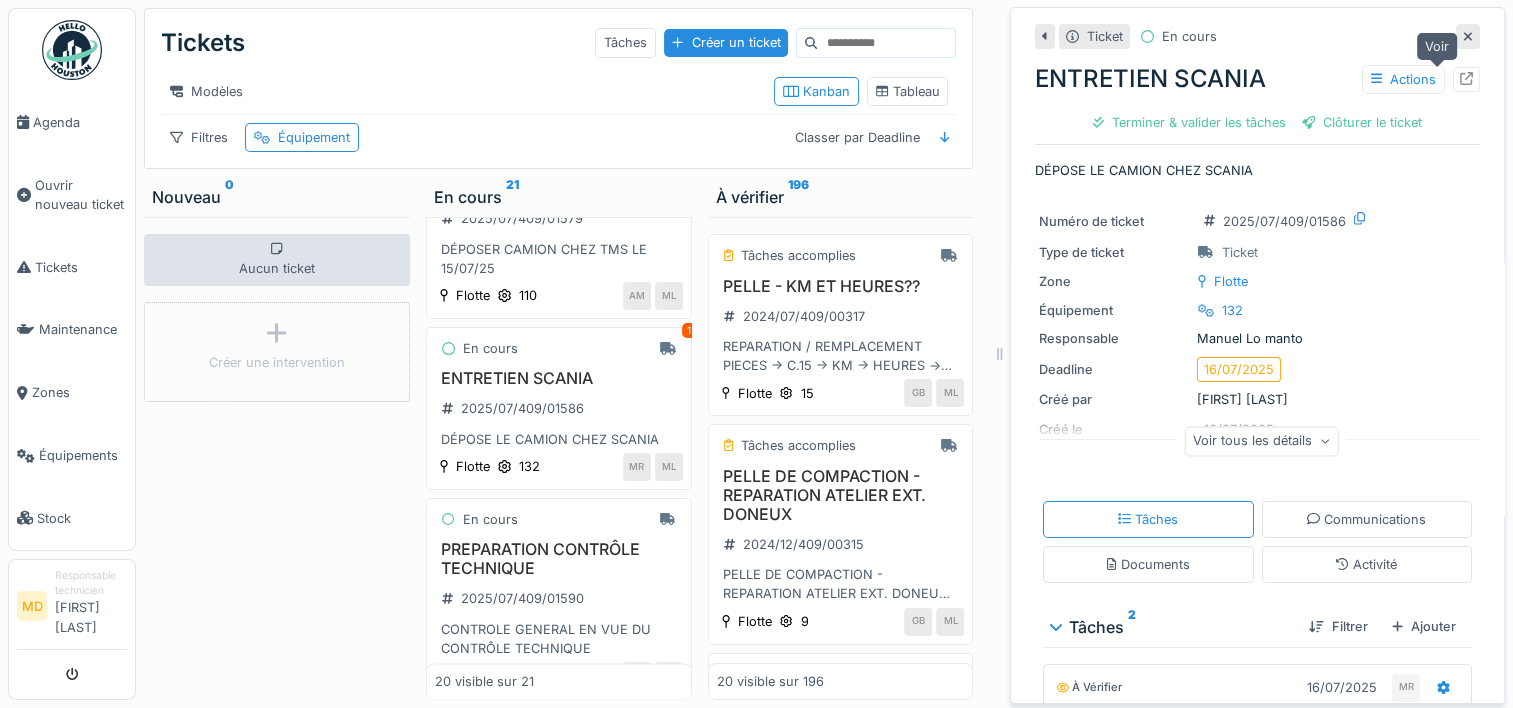 click 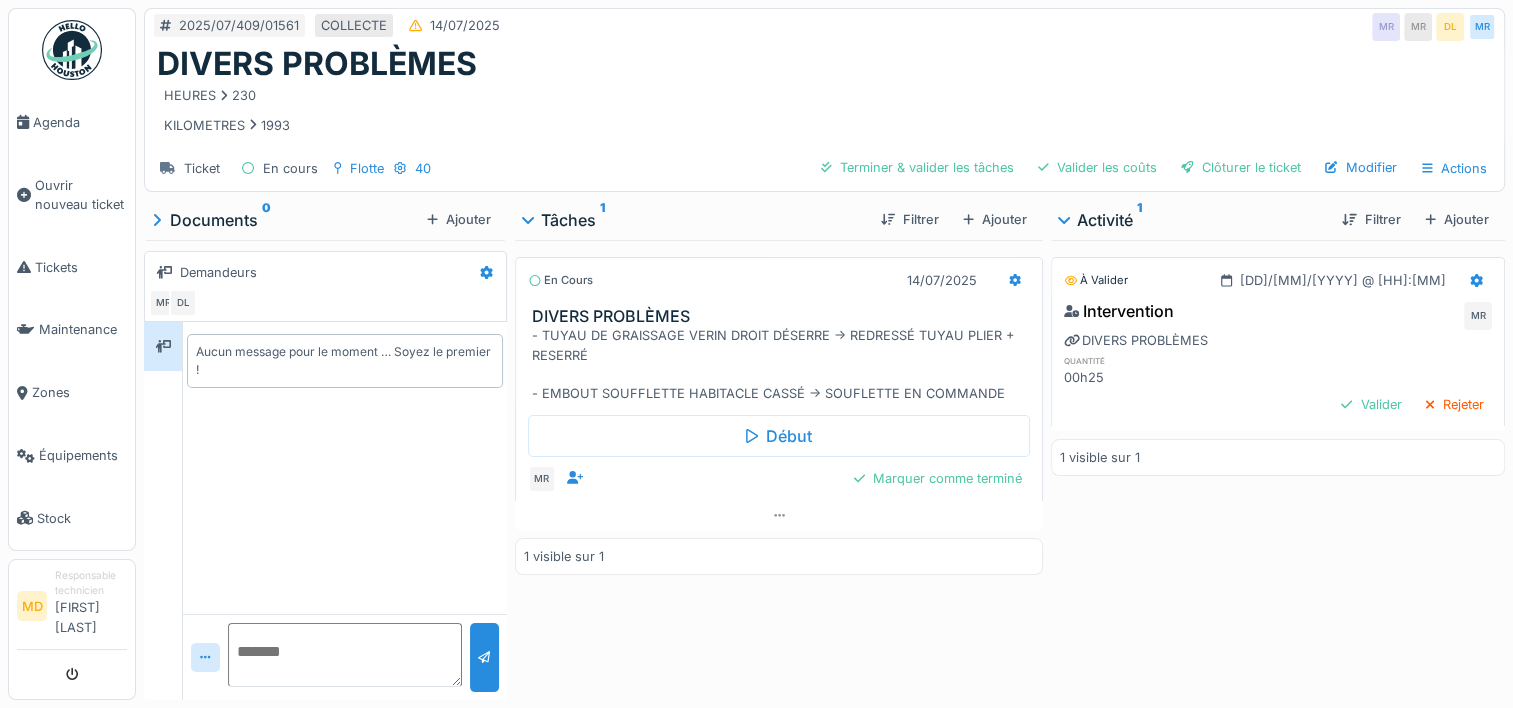 scroll, scrollTop: 15, scrollLeft: 0, axis: vertical 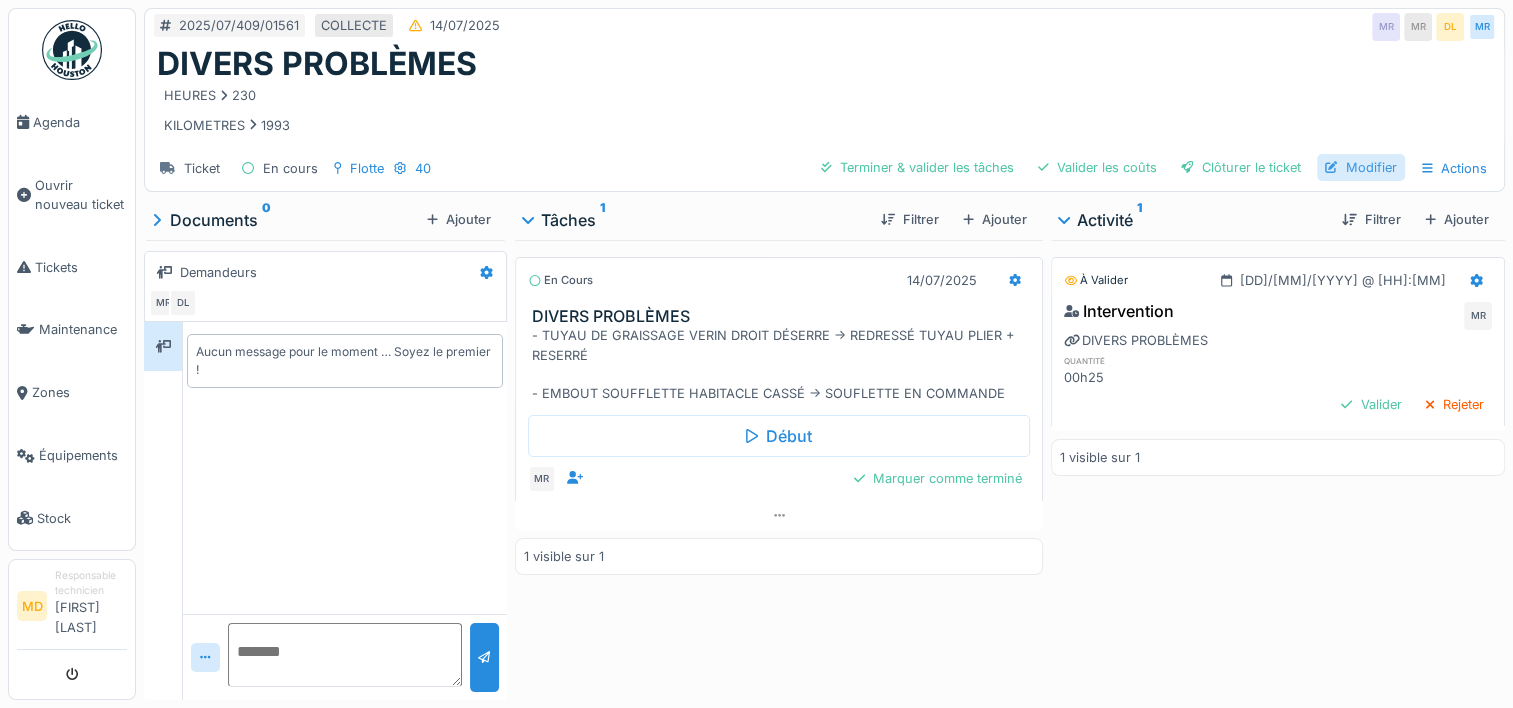 click on "Modifier" at bounding box center [1361, 167] 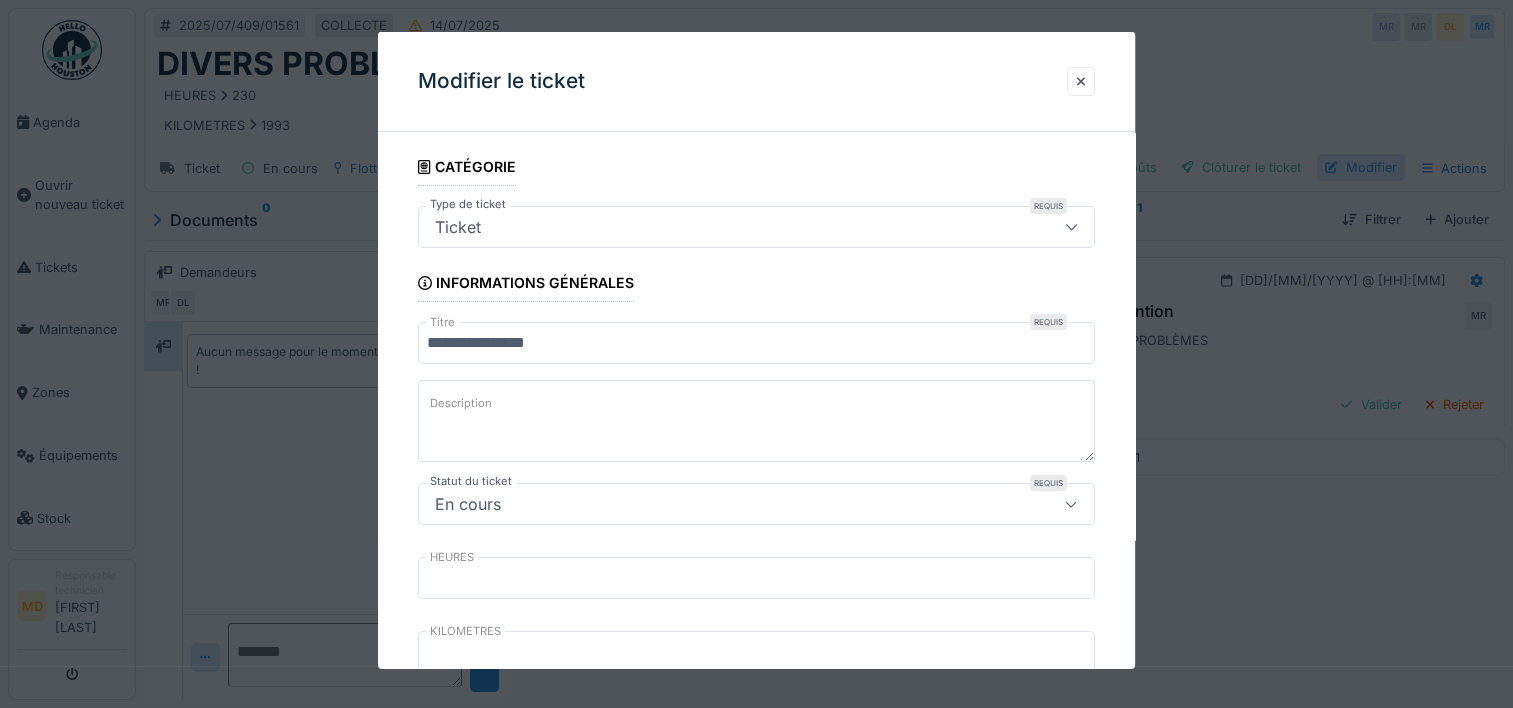 click at bounding box center [756, 354] 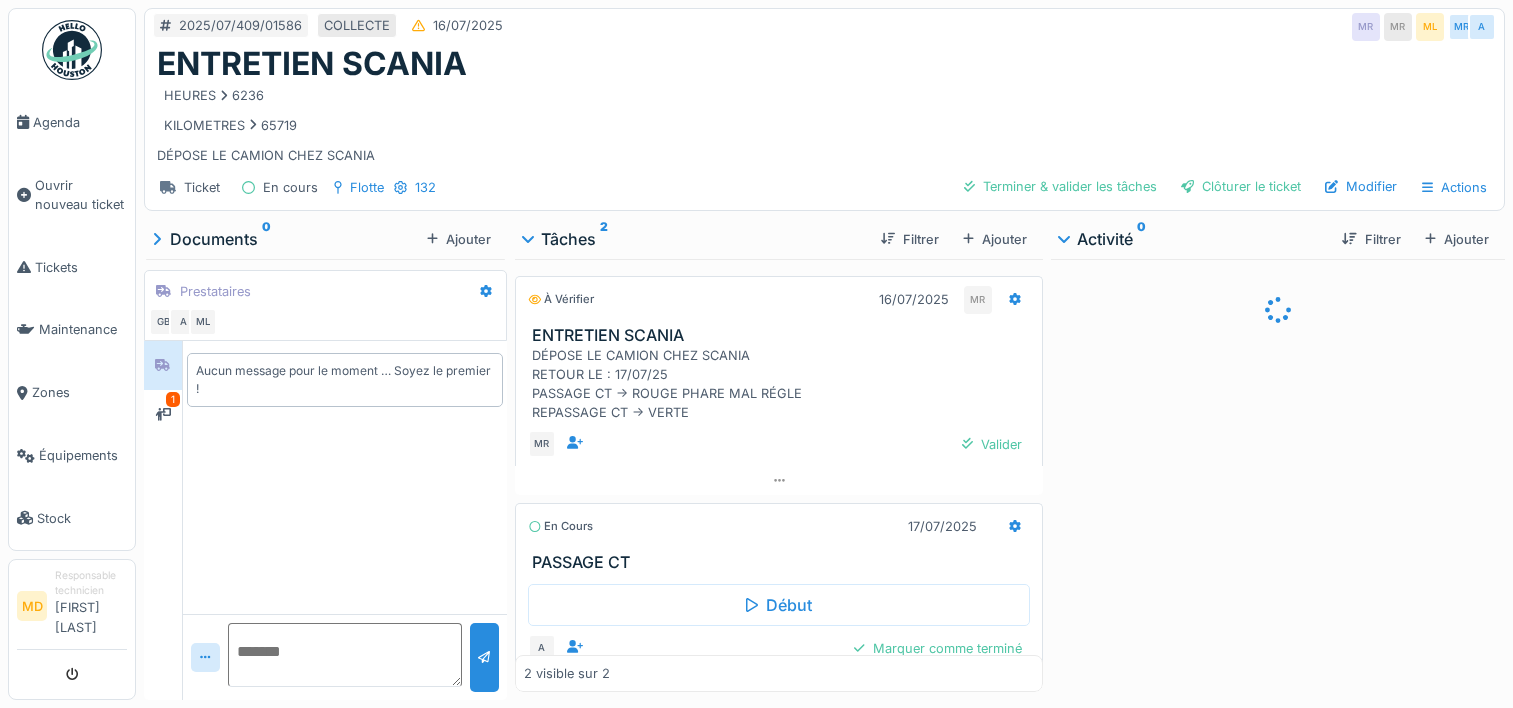 scroll, scrollTop: 0, scrollLeft: 0, axis: both 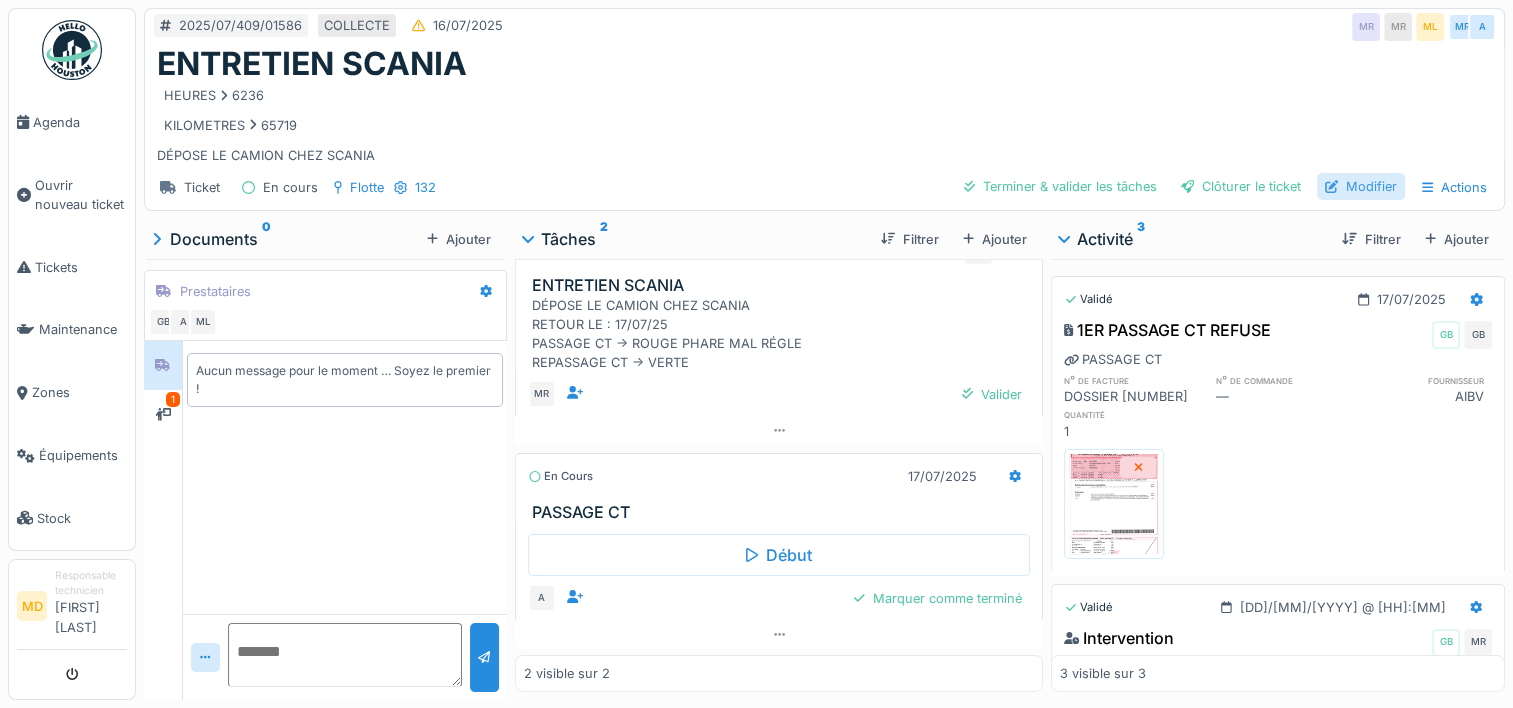click on "Modifier" at bounding box center [1361, 186] 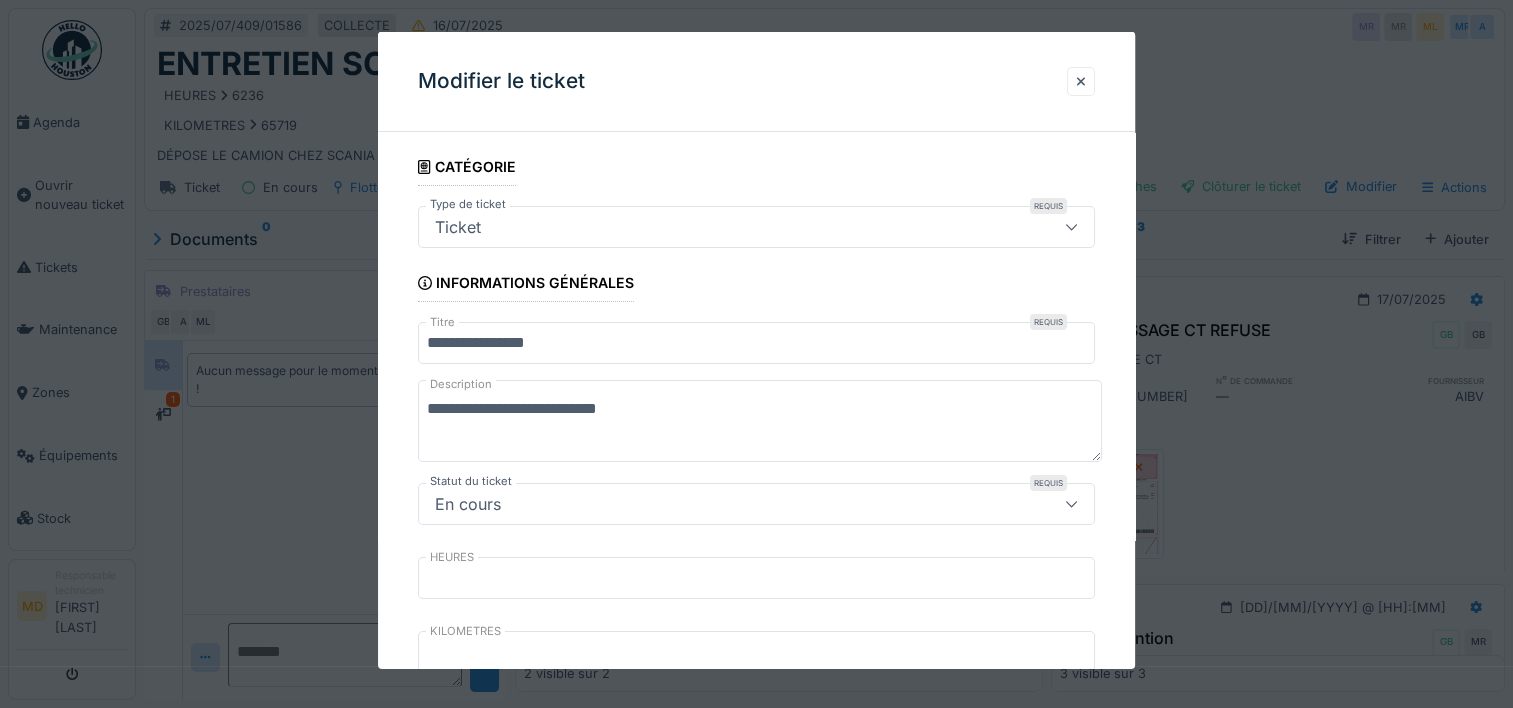 click on "**********" at bounding box center [756, 343] 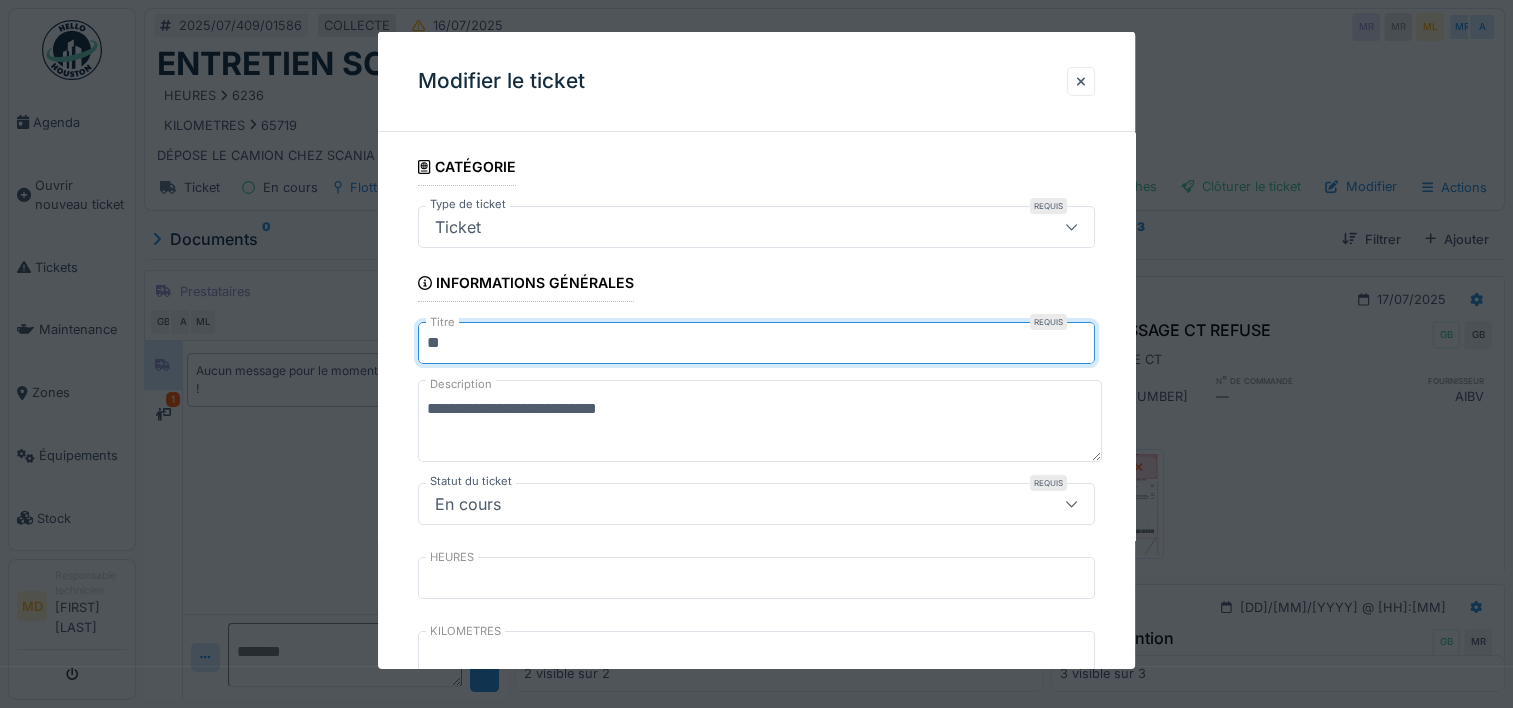 type on "*" 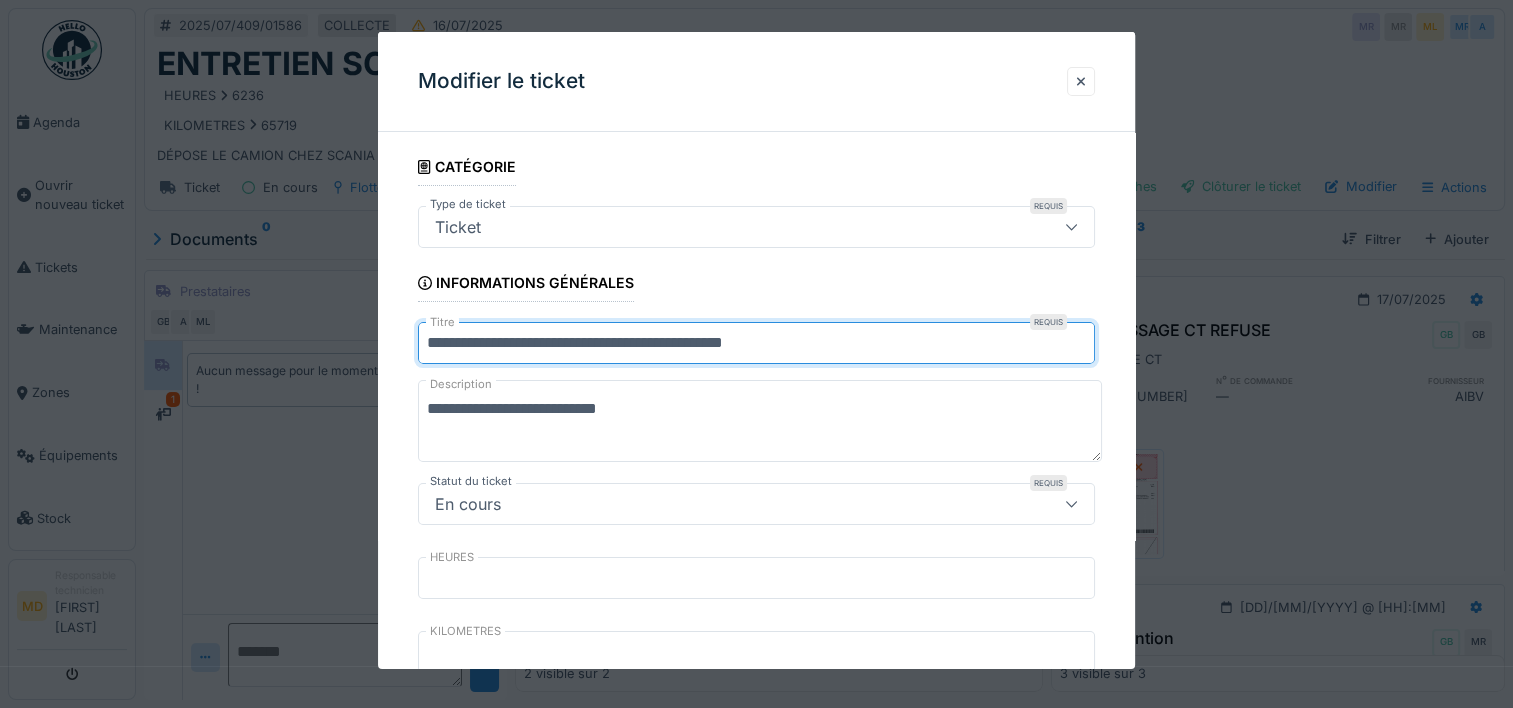 click on "**********" at bounding box center (756, 343) 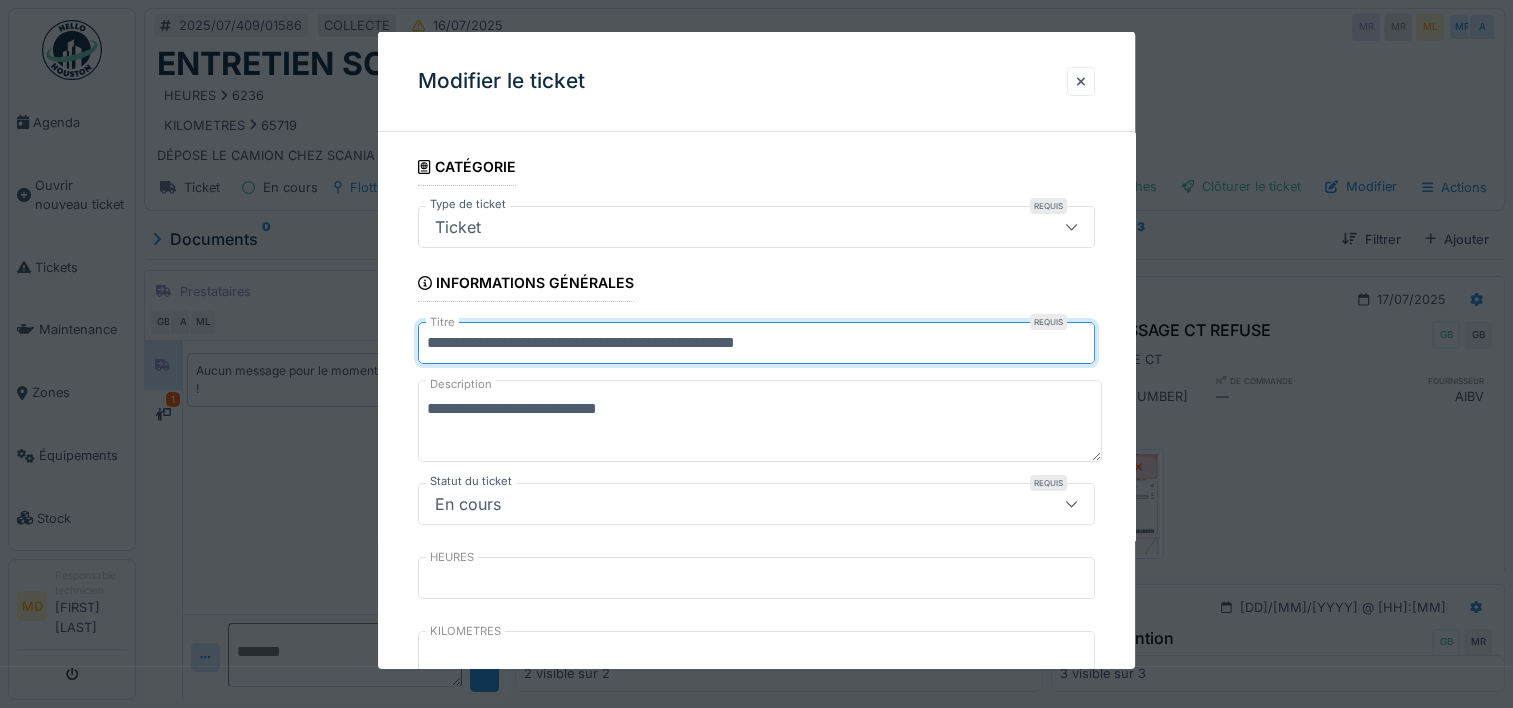 type on "**********" 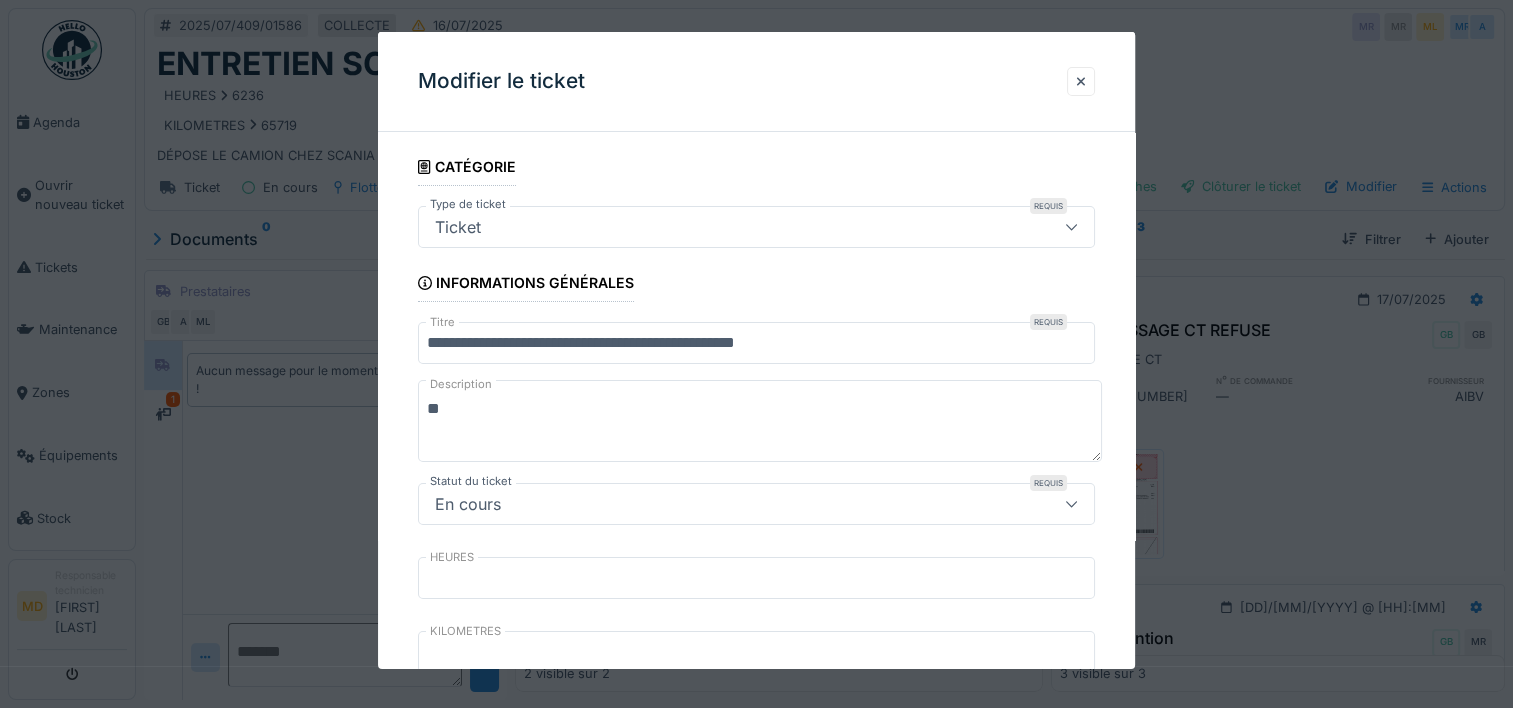 type on "*" 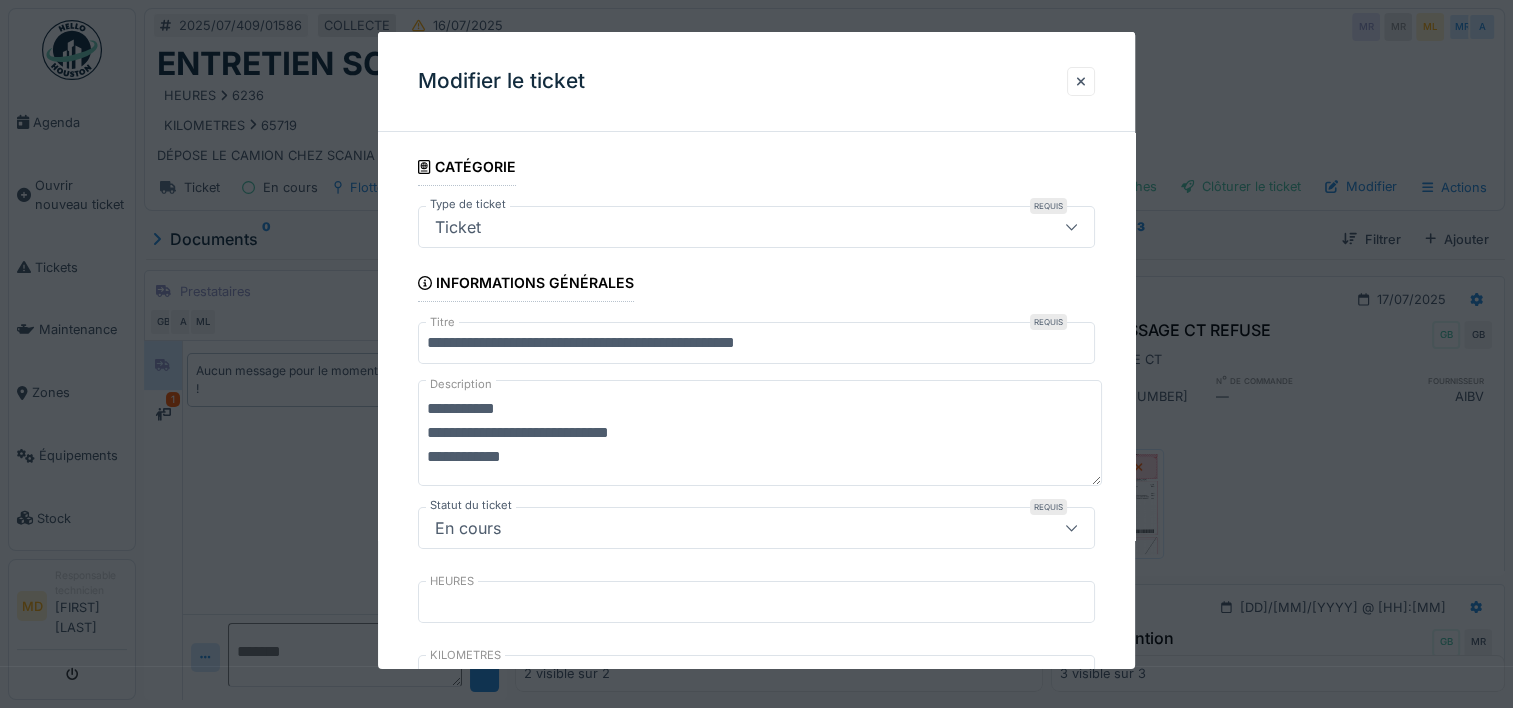 scroll, scrollTop: 0, scrollLeft: 0, axis: both 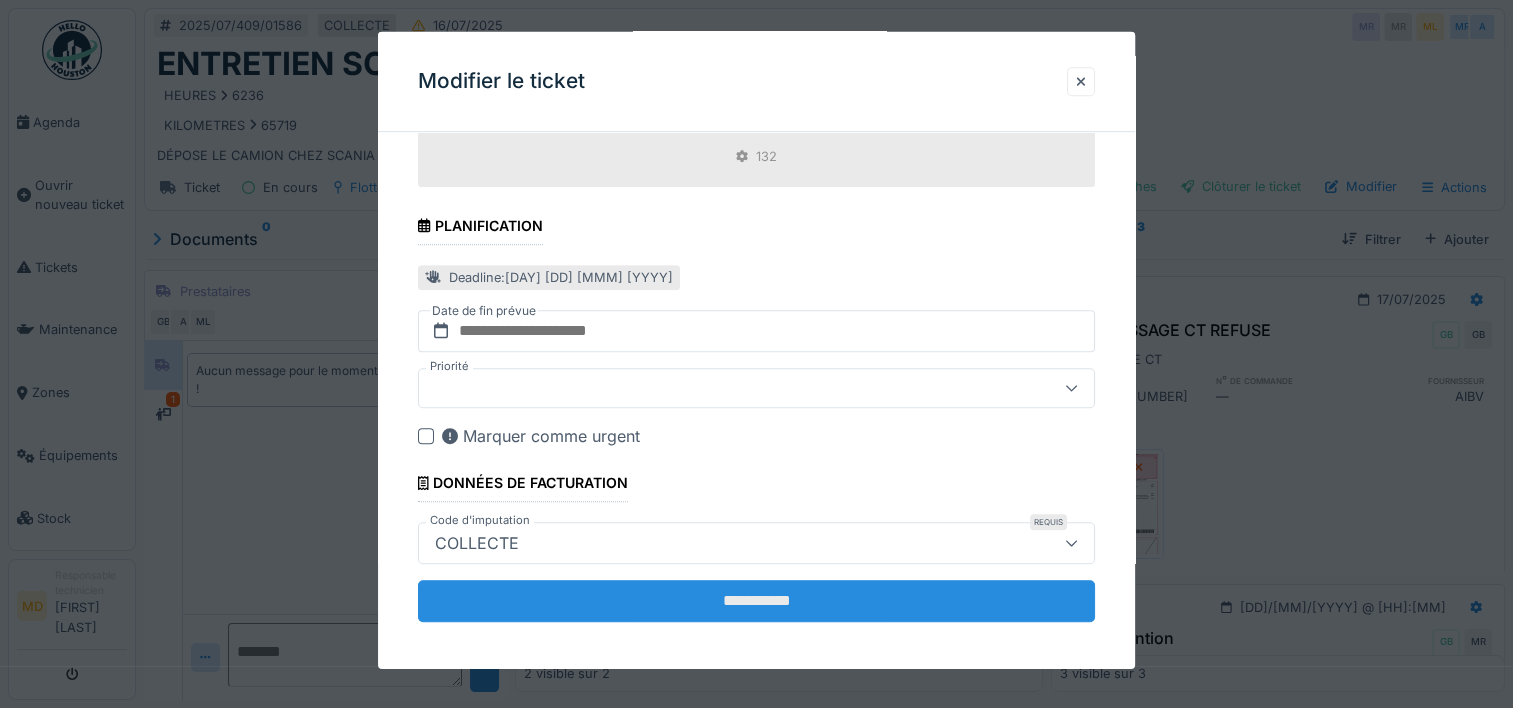 type on "**********" 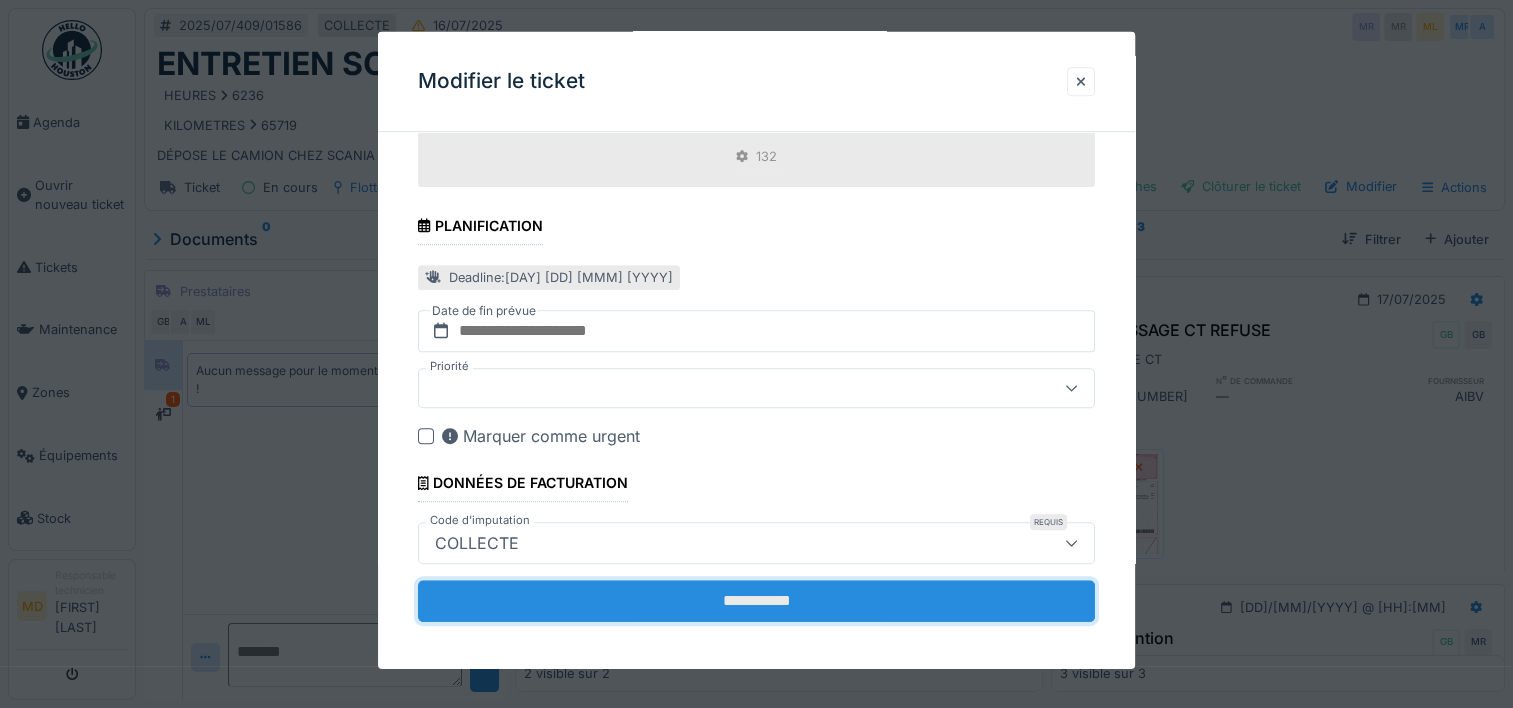 click on "**********" at bounding box center [756, 601] 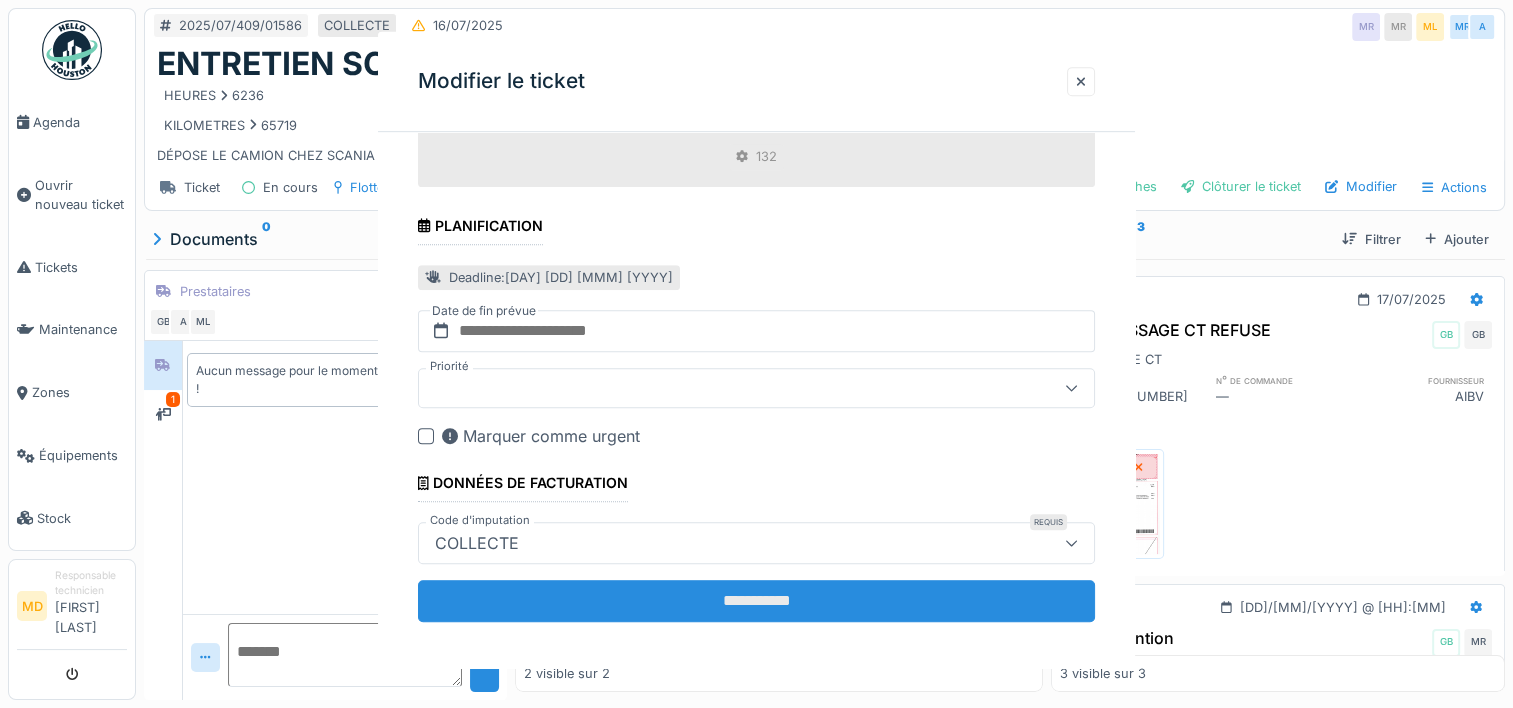 scroll, scrollTop: 0, scrollLeft: 0, axis: both 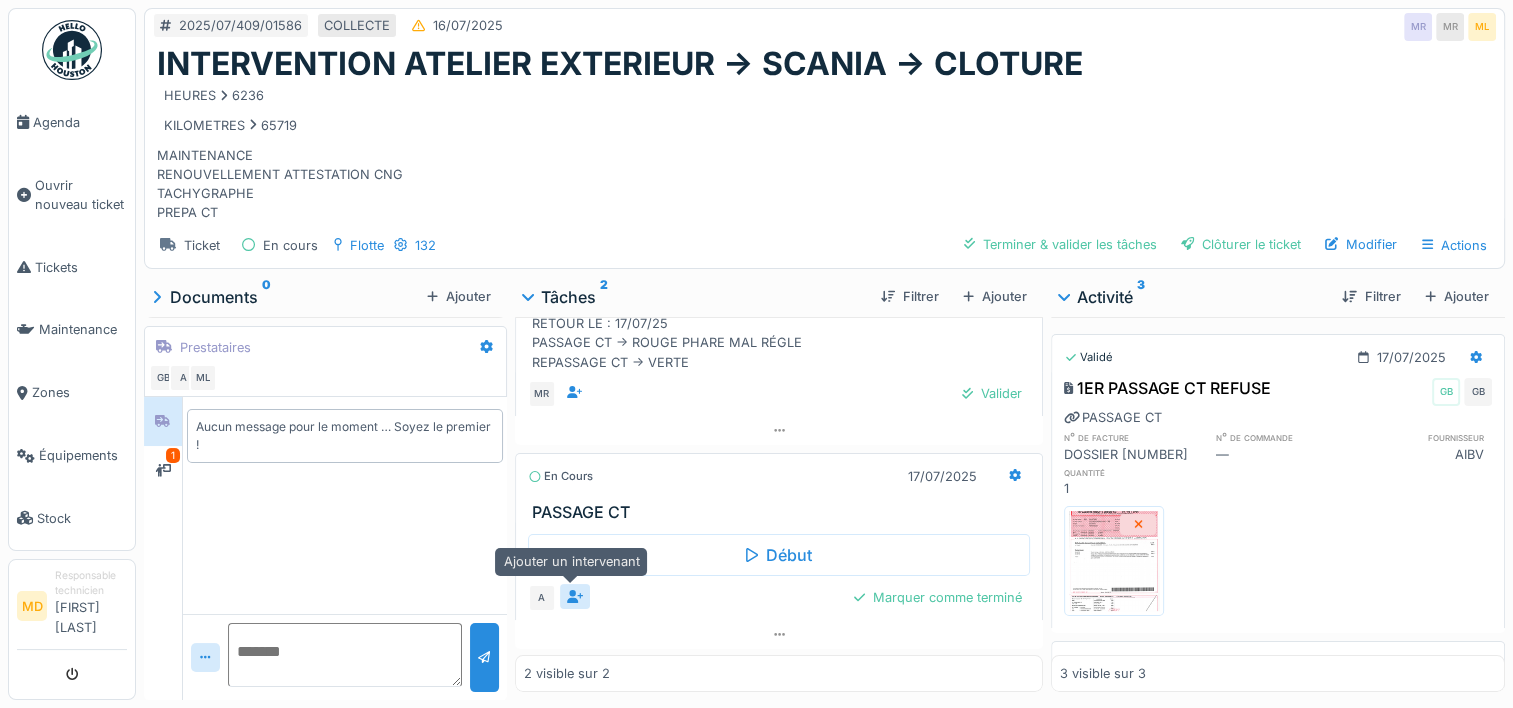 click 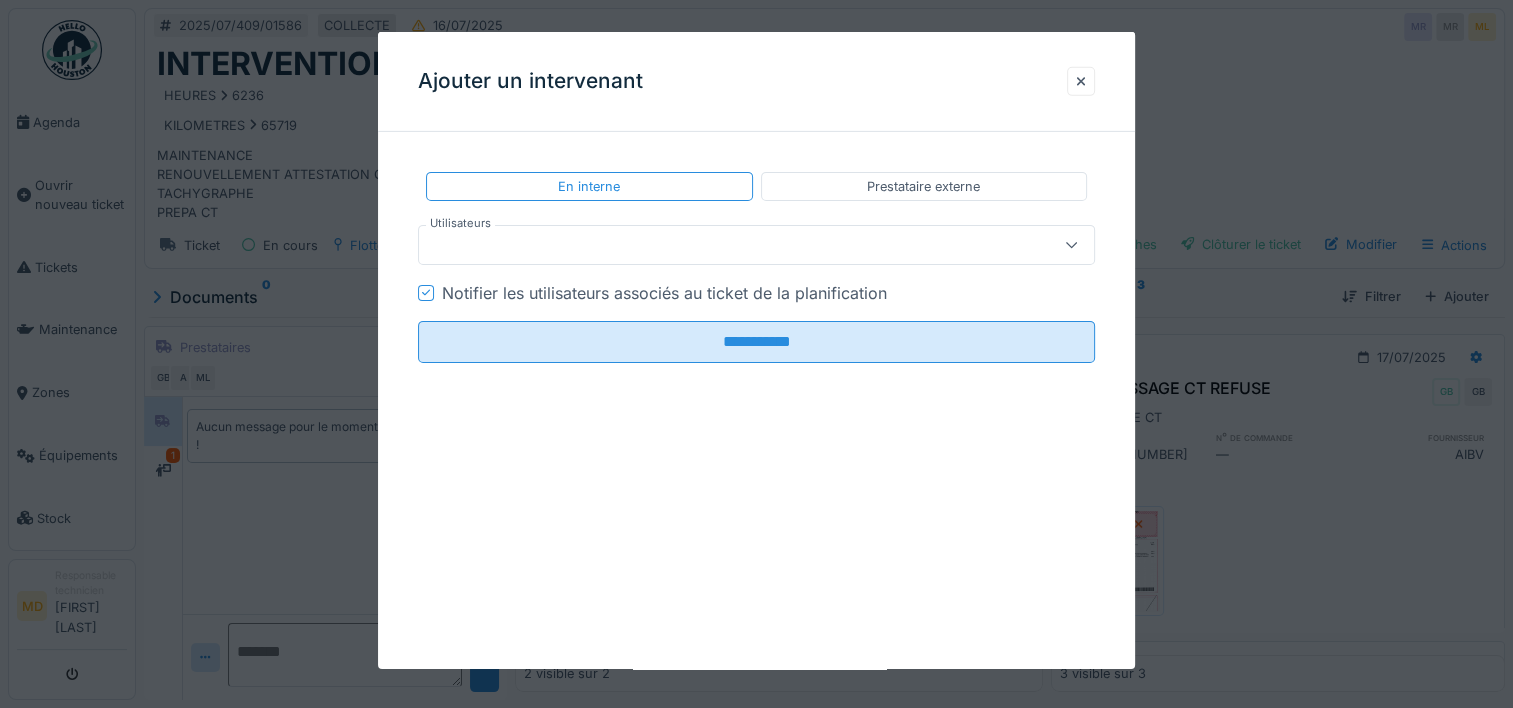 click at bounding box center [722, 245] 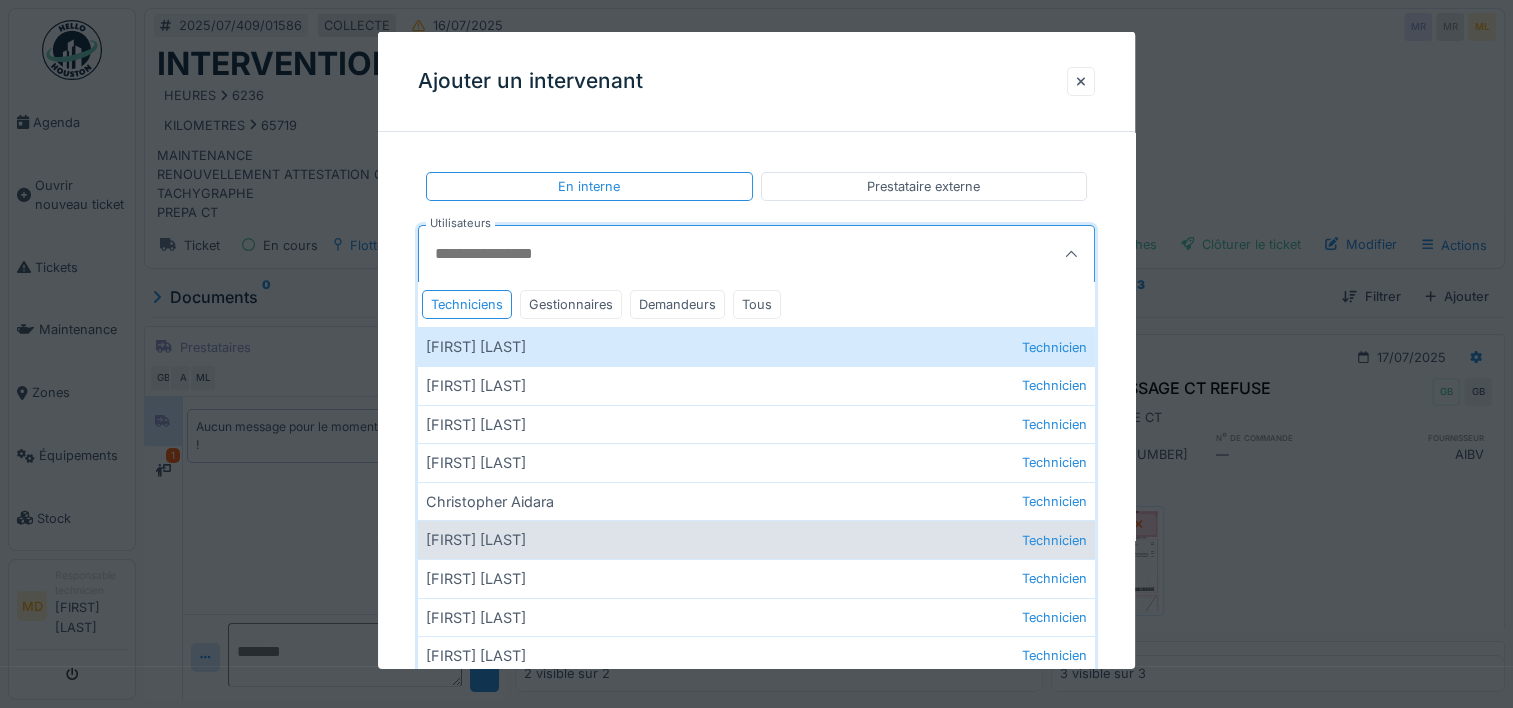 scroll, scrollTop: 345, scrollLeft: 0, axis: vertical 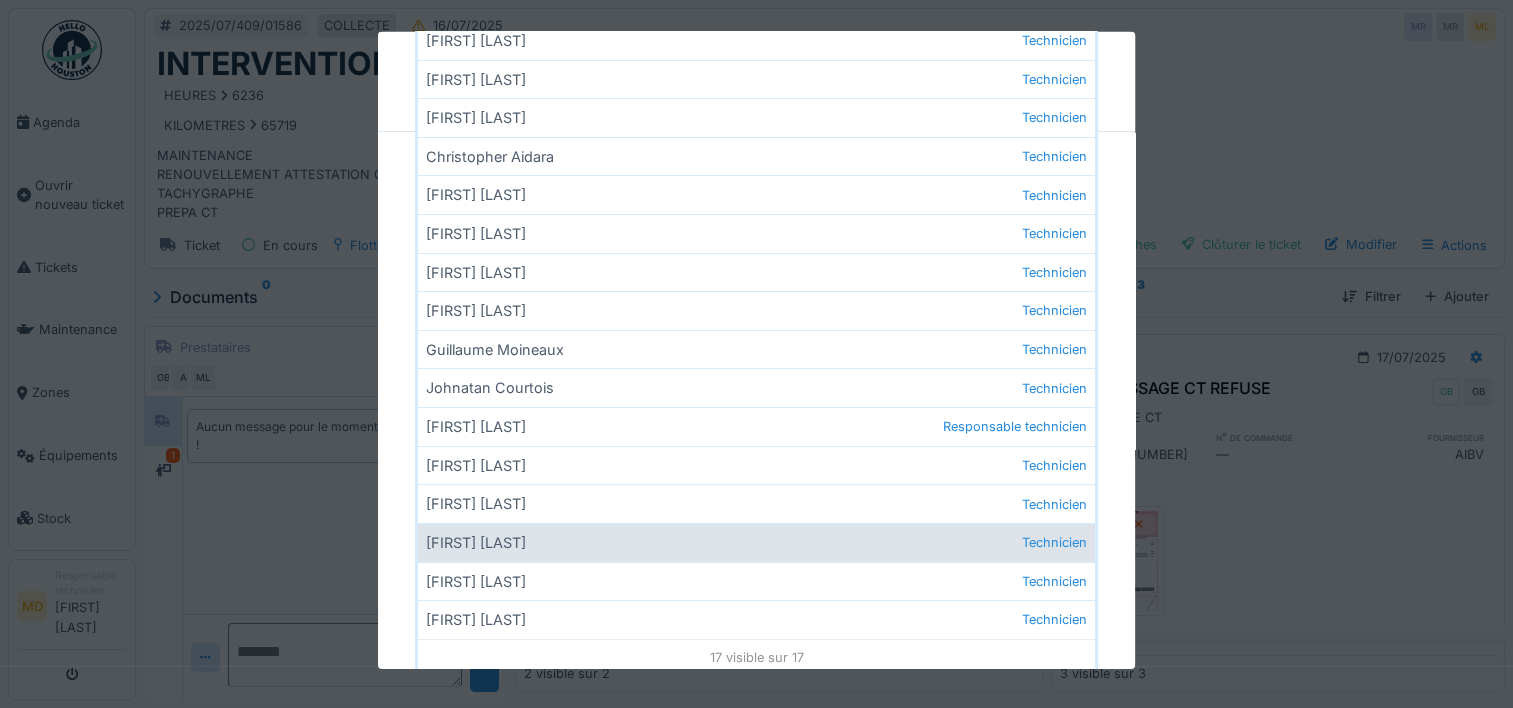 click on "[FIRST] [LAST]   Technicien" at bounding box center [756, 542] 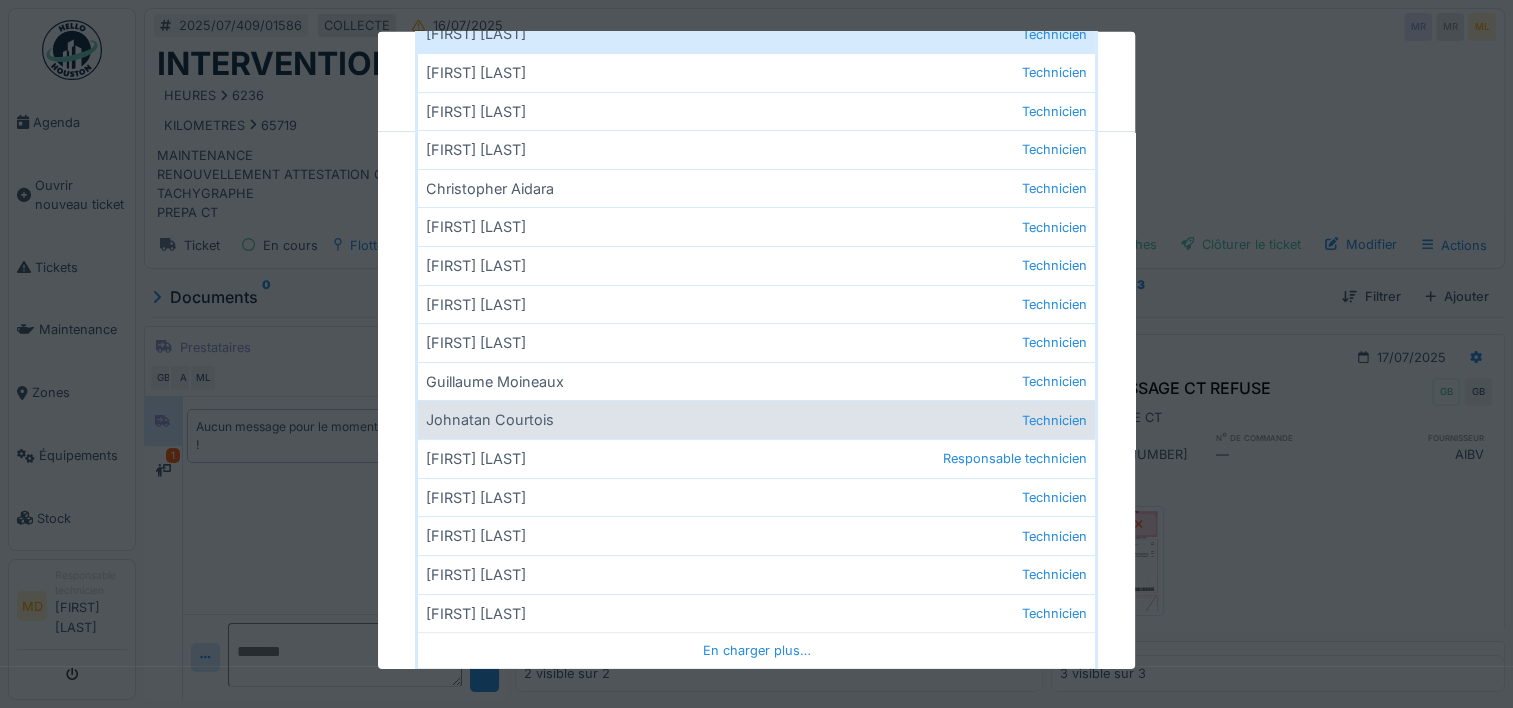 scroll, scrollTop: 0, scrollLeft: 0, axis: both 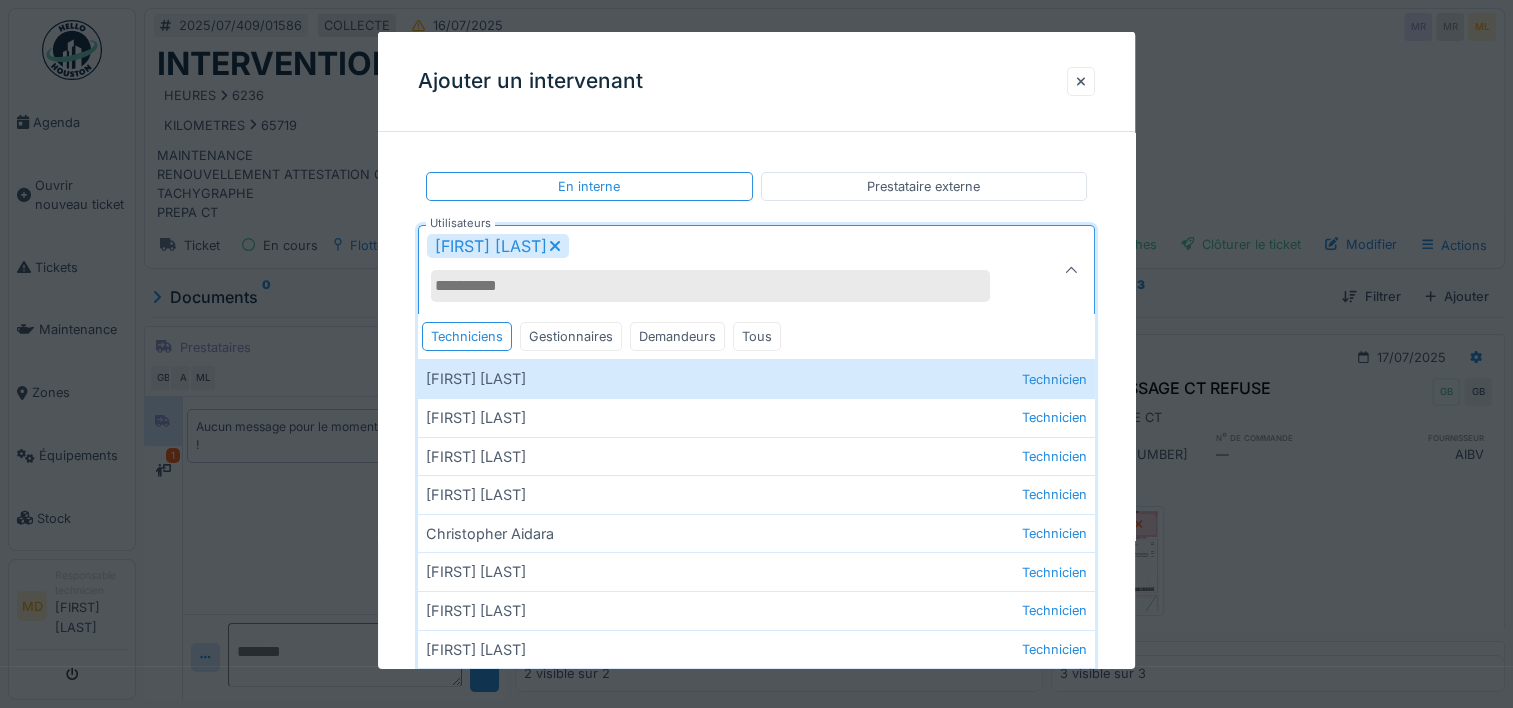 click on "**********" at bounding box center (756, 335) 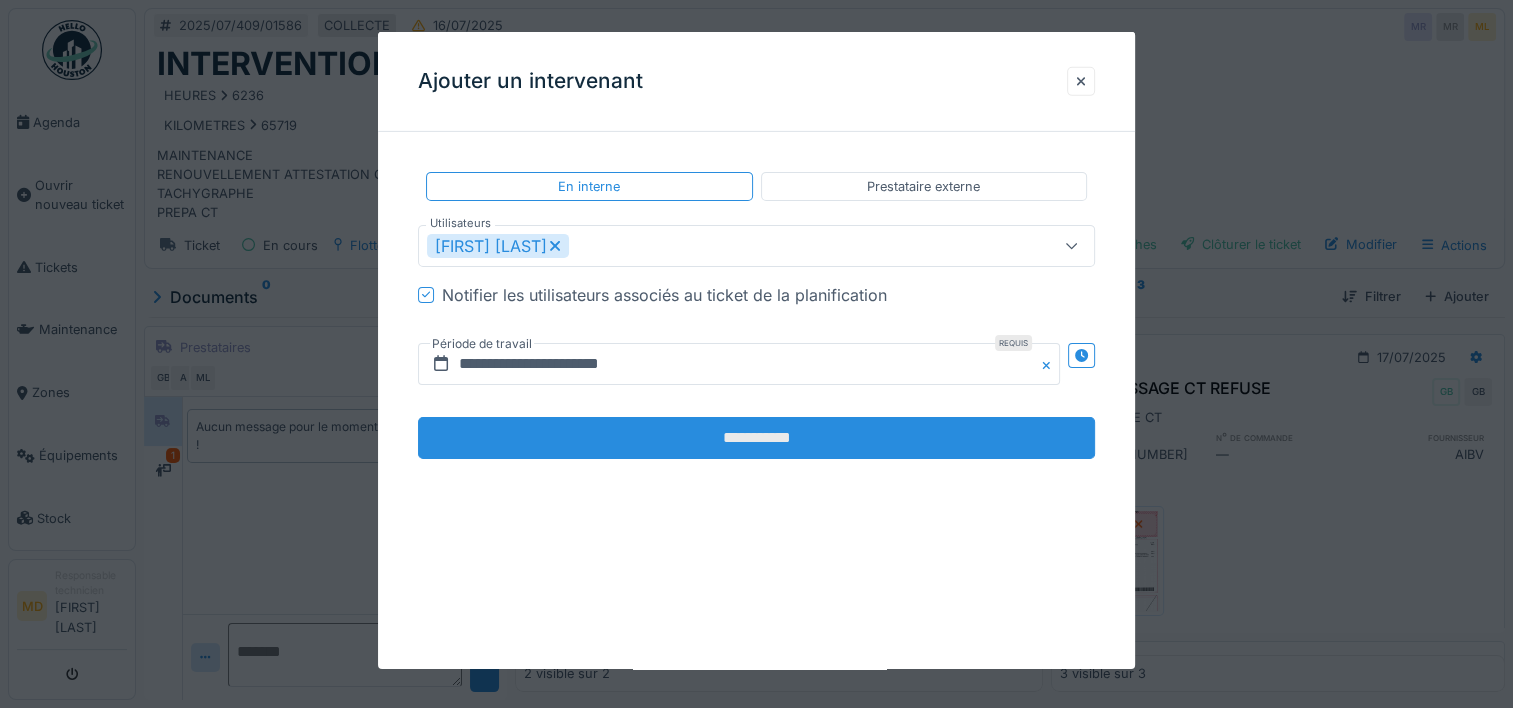 click on "**********" at bounding box center [756, 438] 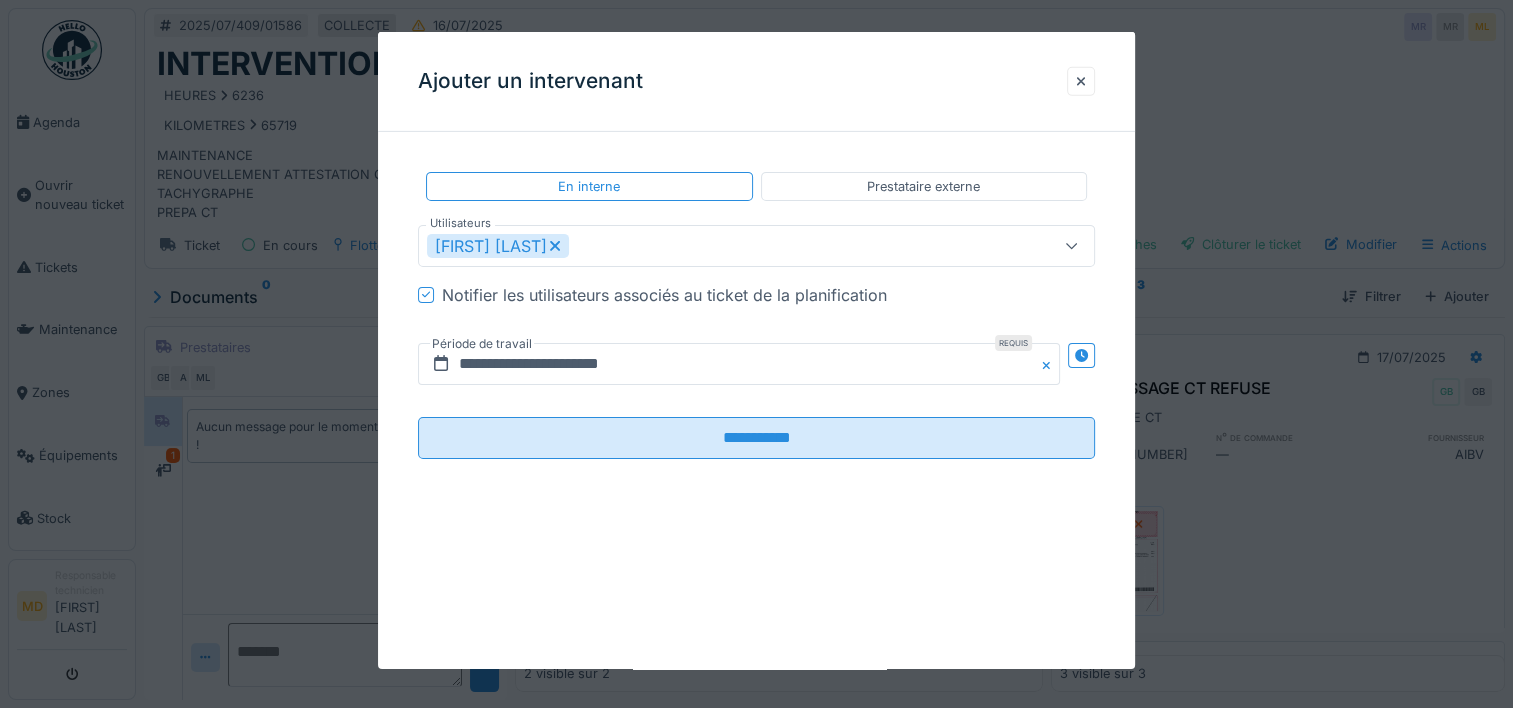 click 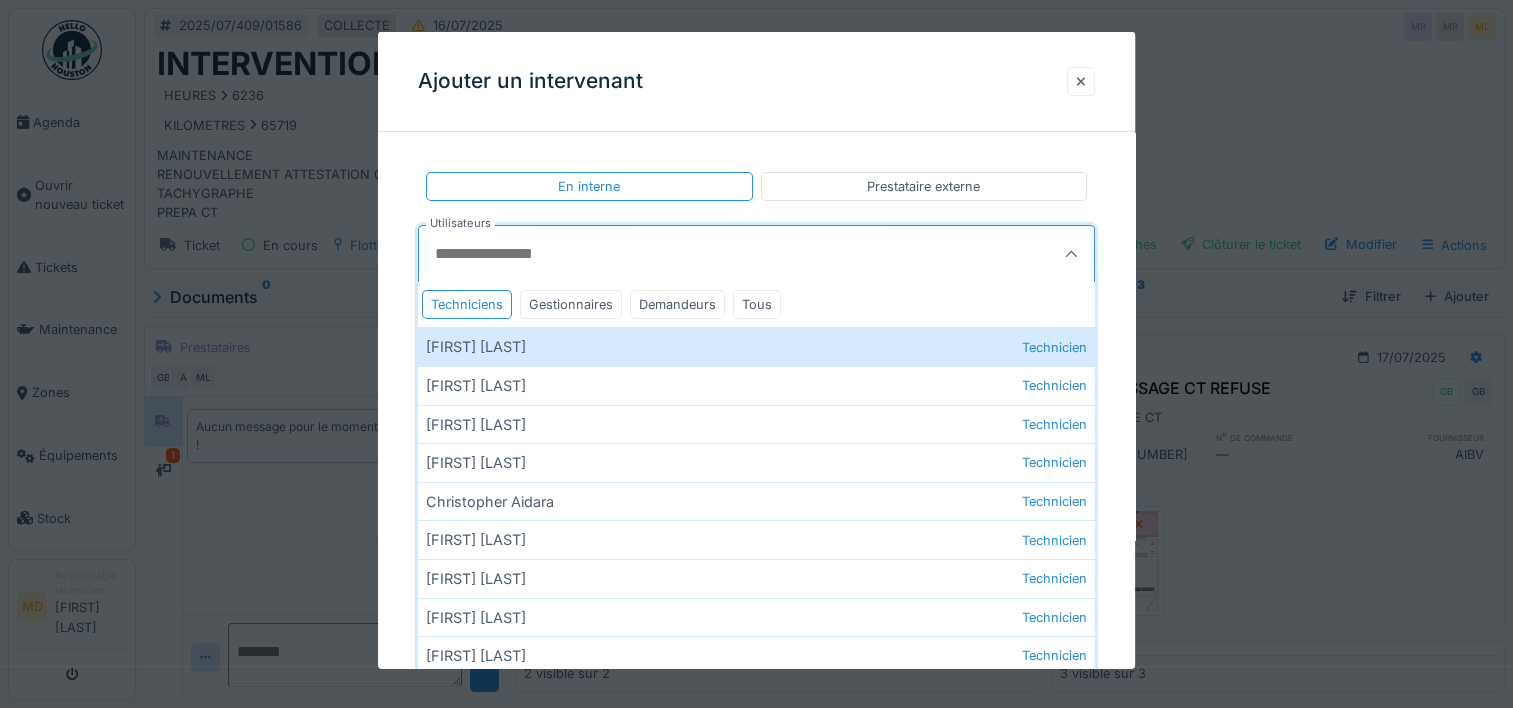 click at bounding box center (1081, 81) 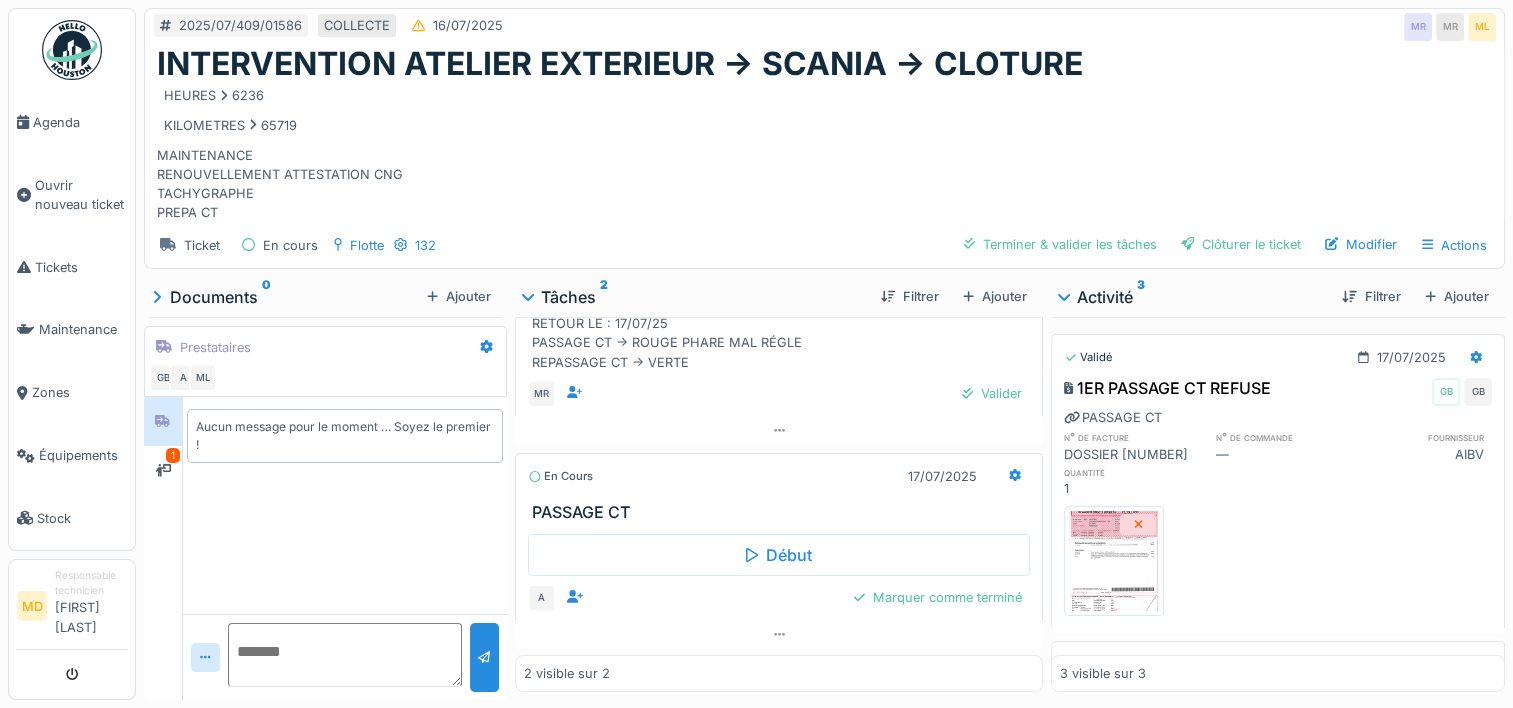 scroll, scrollTop: 15, scrollLeft: 0, axis: vertical 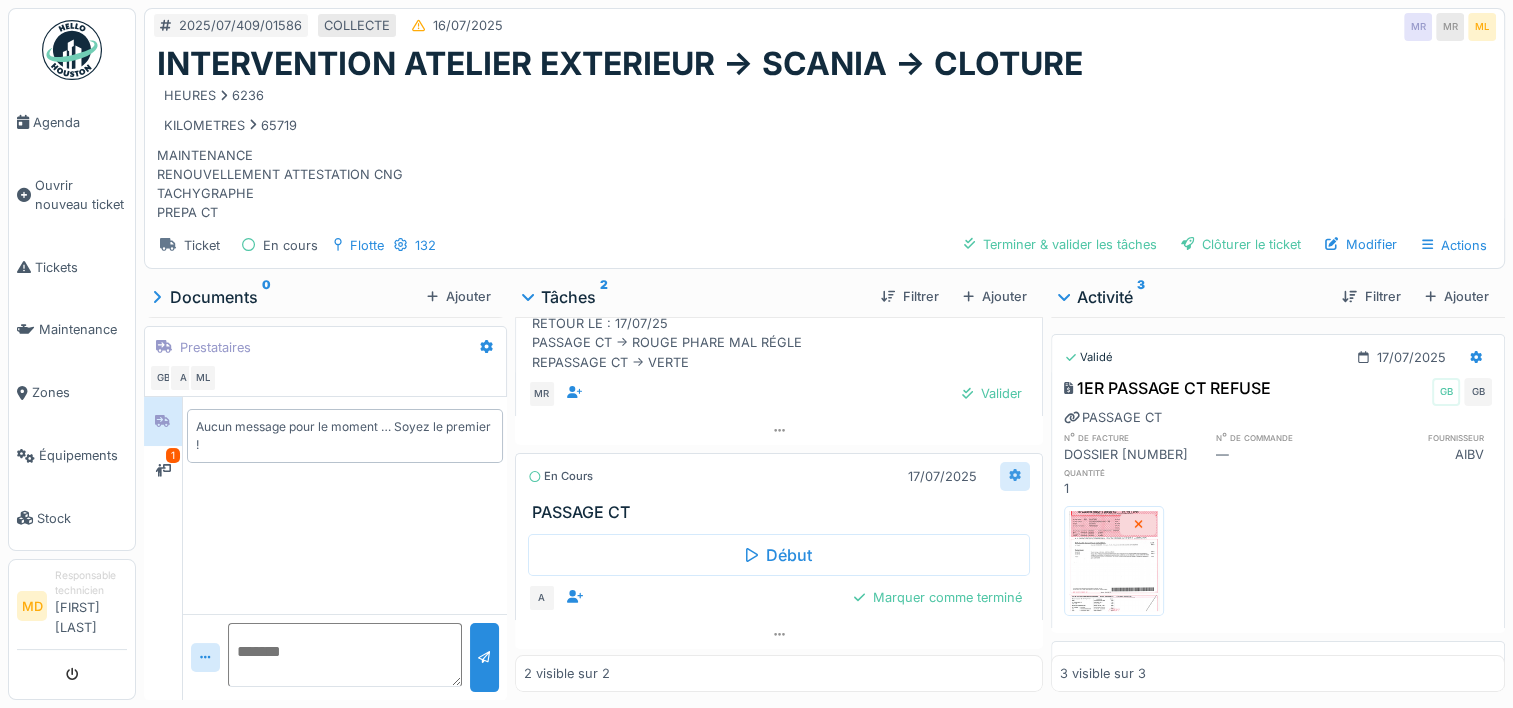 click 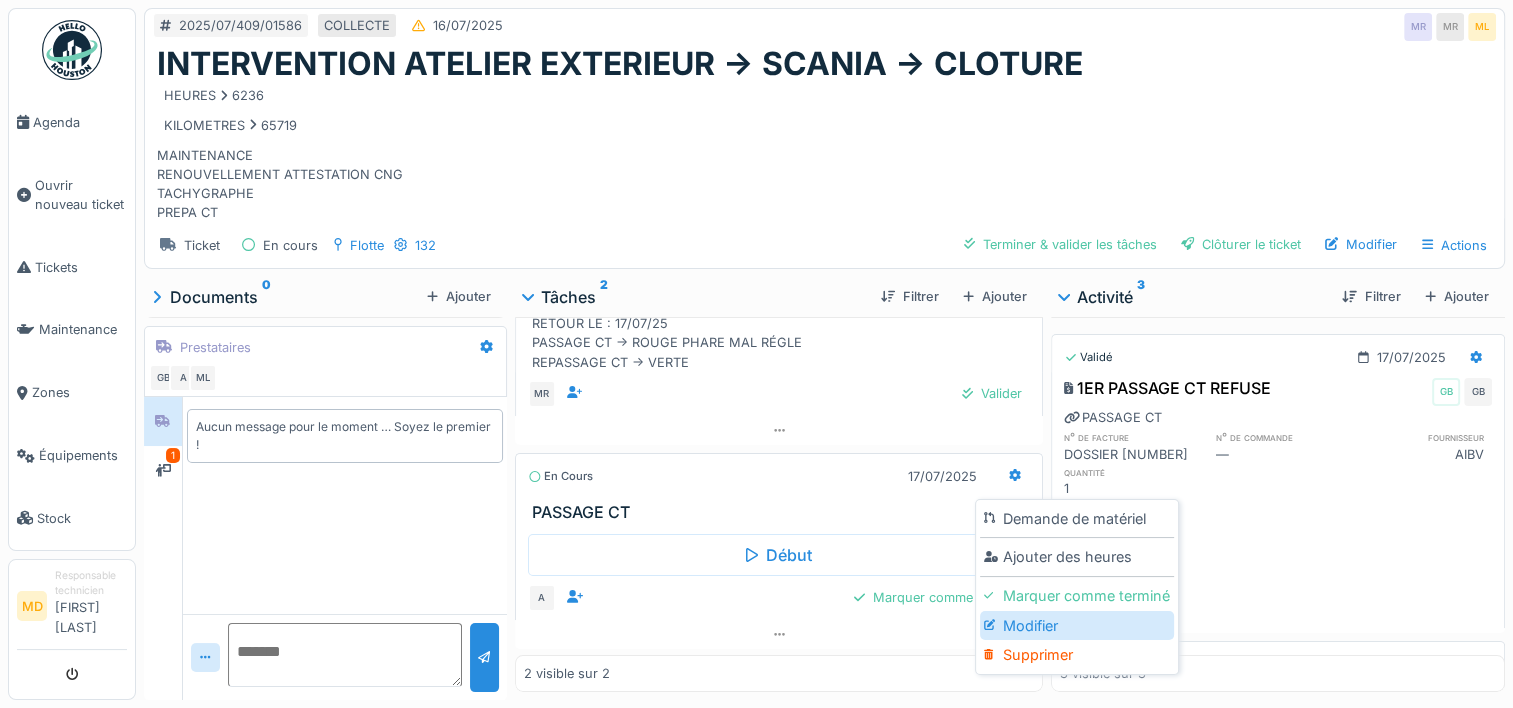 click on "Modifier" at bounding box center (1077, 626) 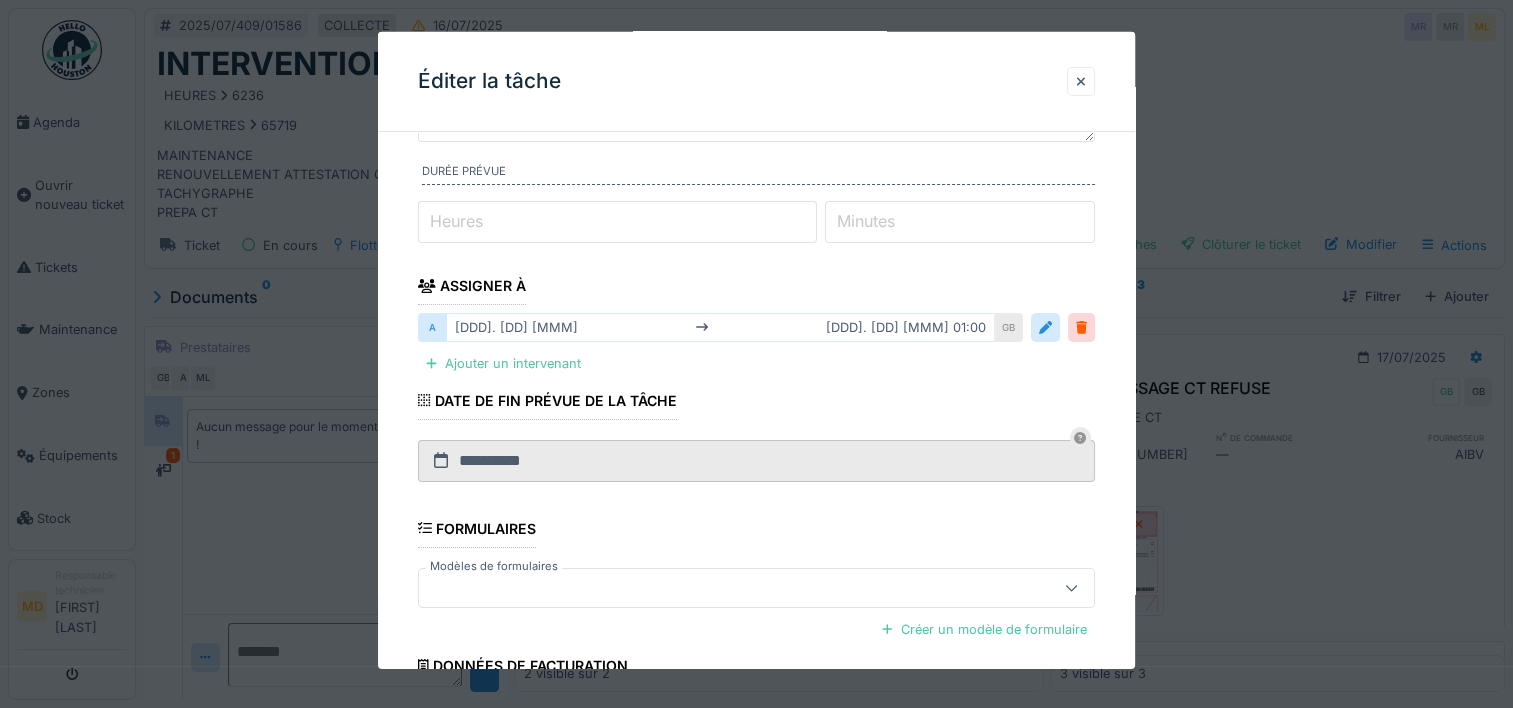 scroll, scrollTop: 227, scrollLeft: 0, axis: vertical 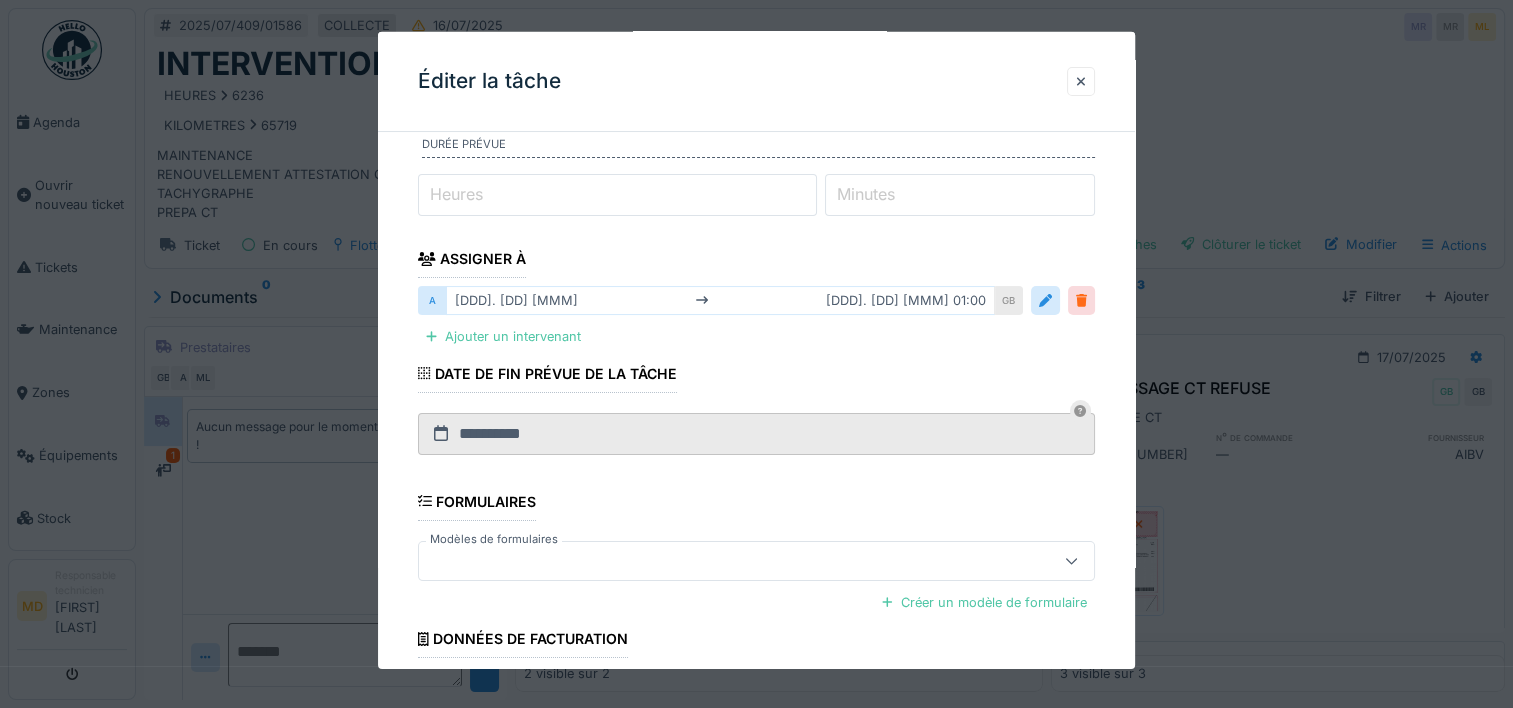 click at bounding box center [1081, 300] 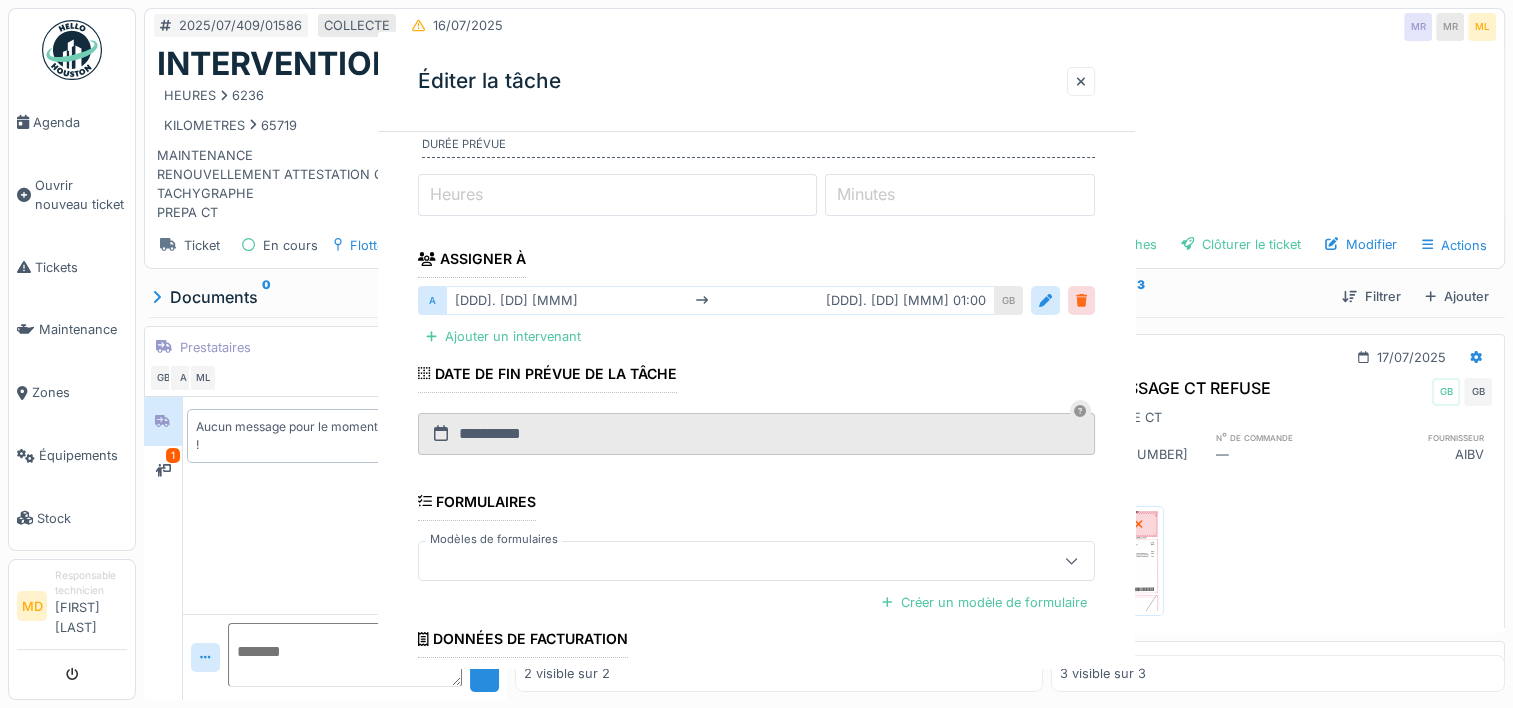 scroll, scrollTop: 0, scrollLeft: 0, axis: both 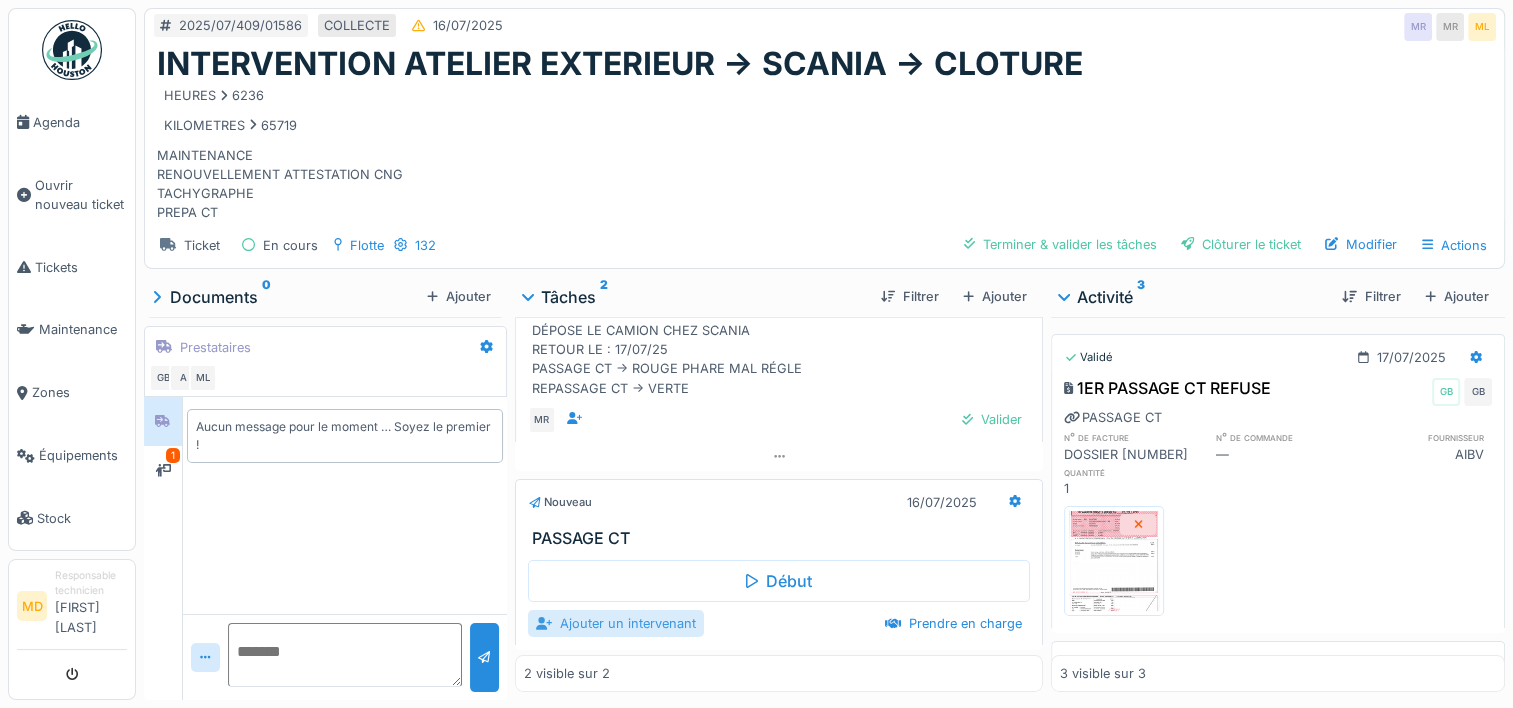 click on "Ajouter un intervenant" at bounding box center (616, 623) 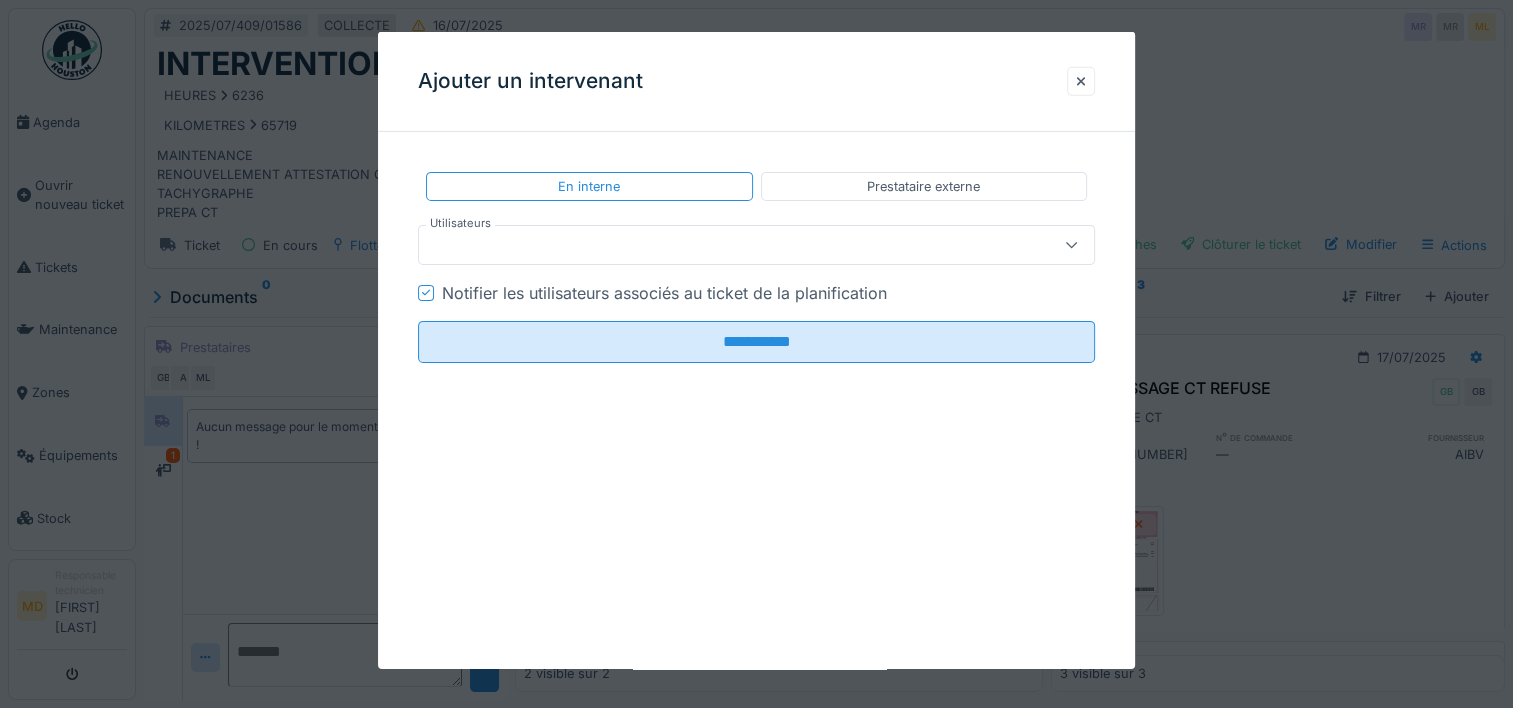 click at bounding box center [722, 245] 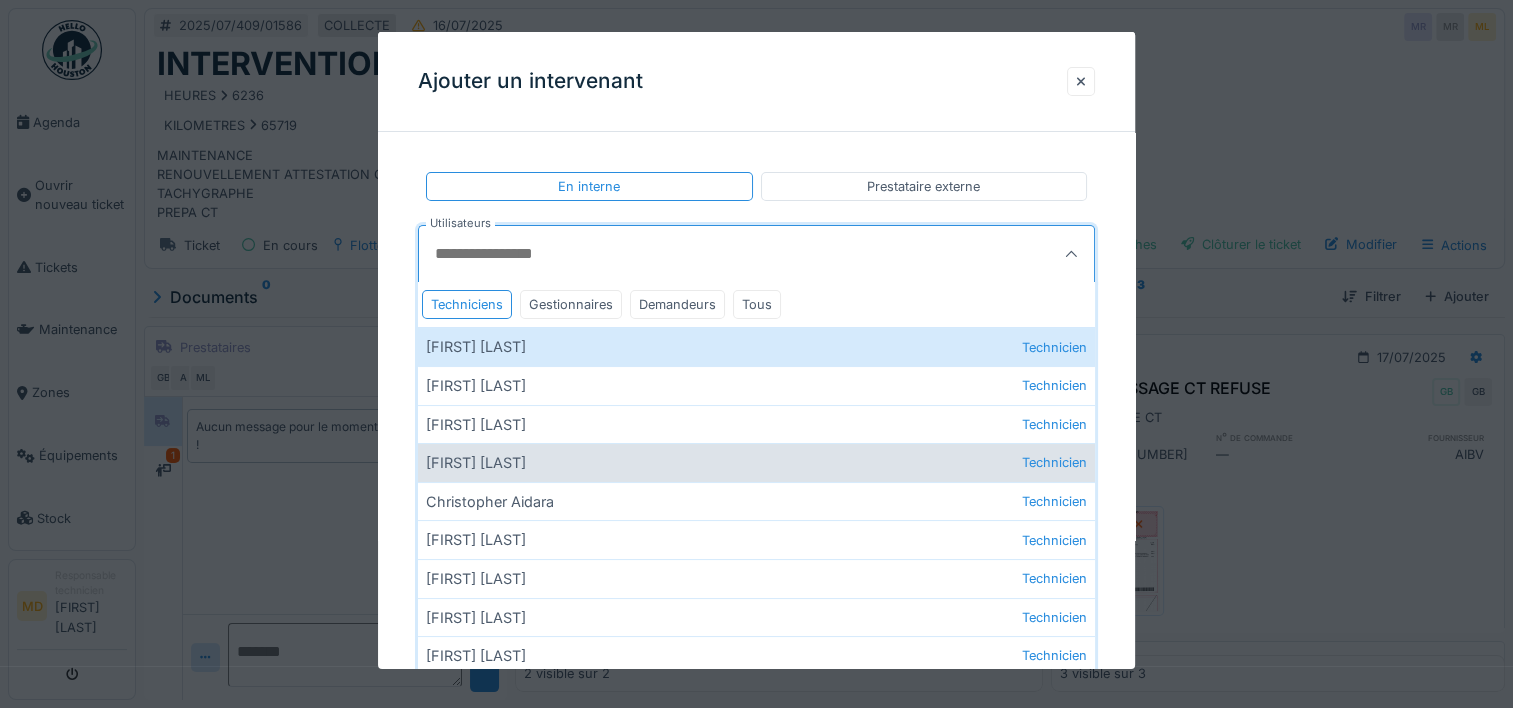 scroll, scrollTop: 345, scrollLeft: 0, axis: vertical 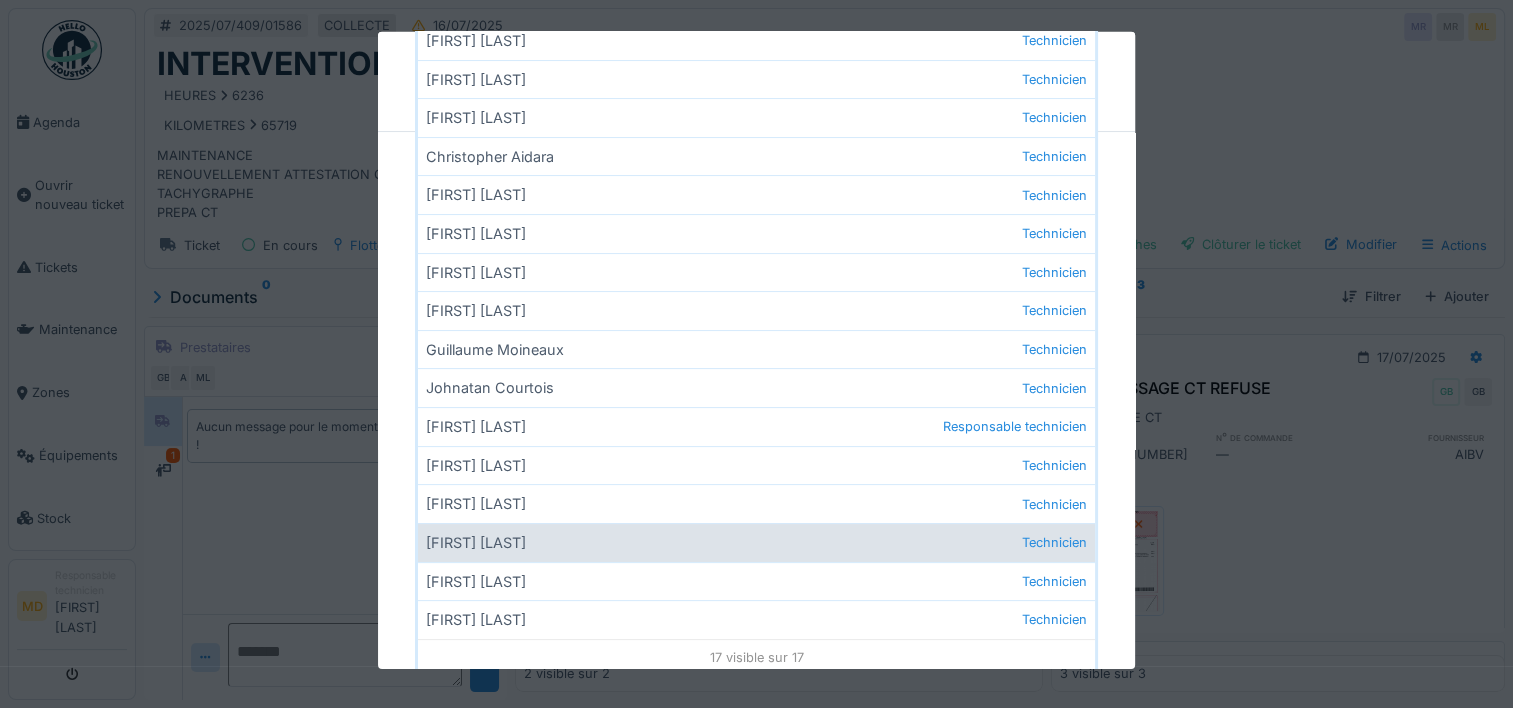 click on "[FIRST] [LAST]   Technicien" at bounding box center (756, 542) 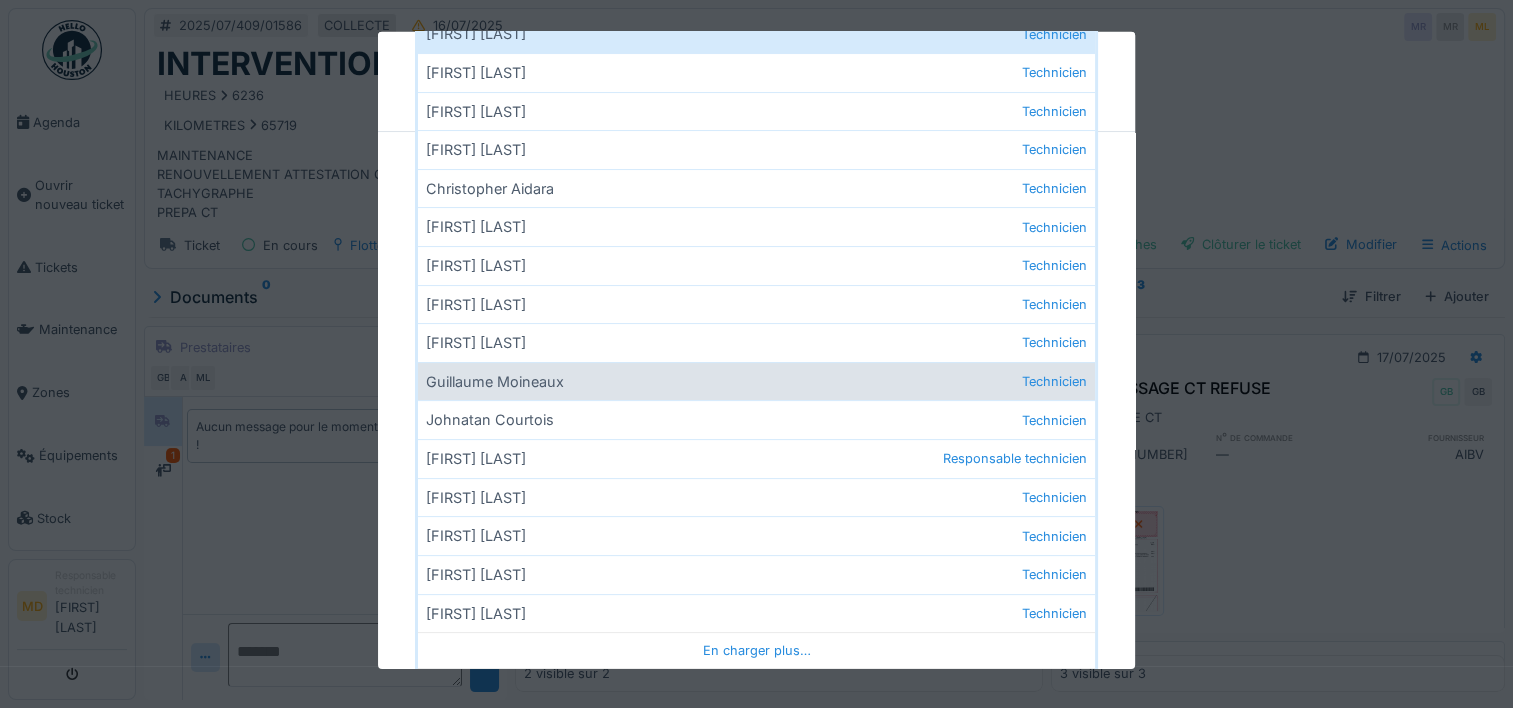scroll, scrollTop: 0, scrollLeft: 0, axis: both 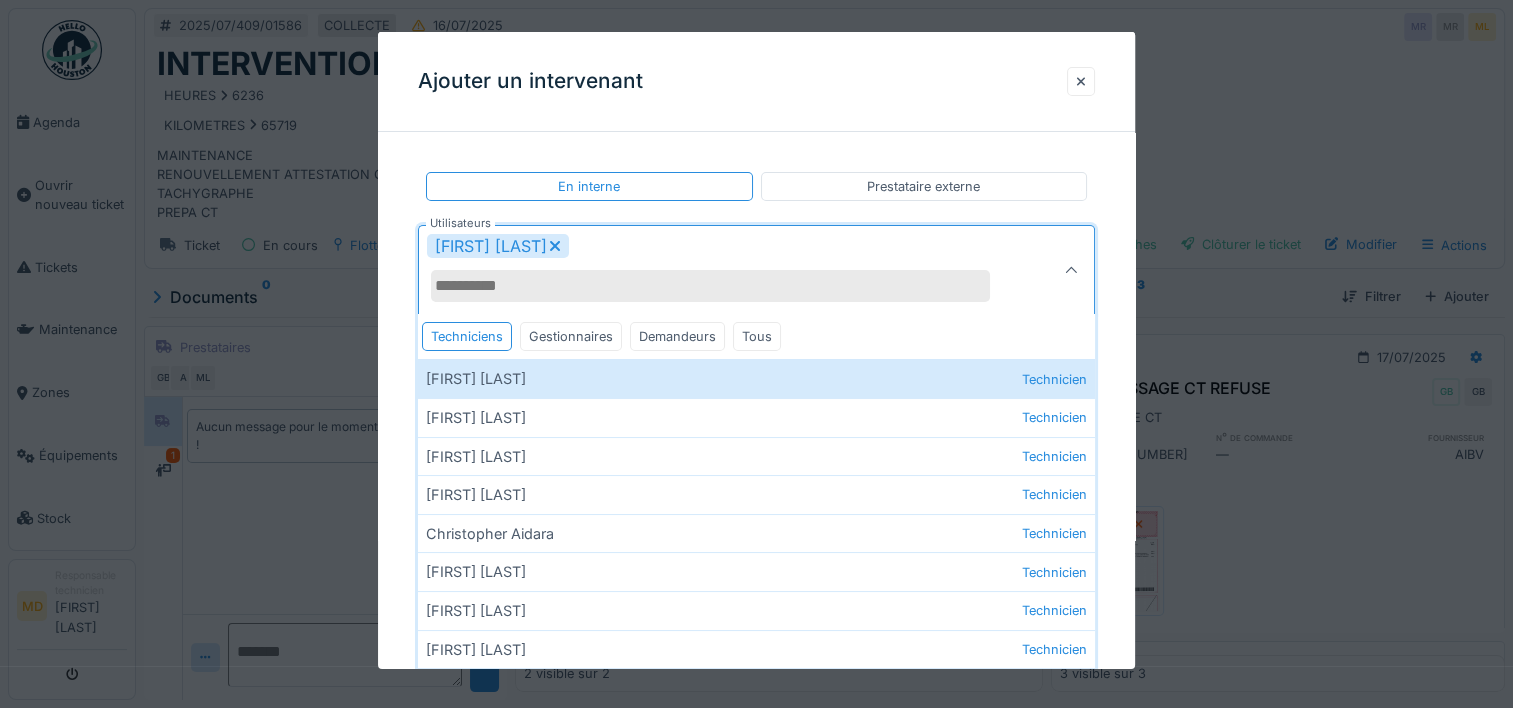 click on "**********" at bounding box center [756, 335] 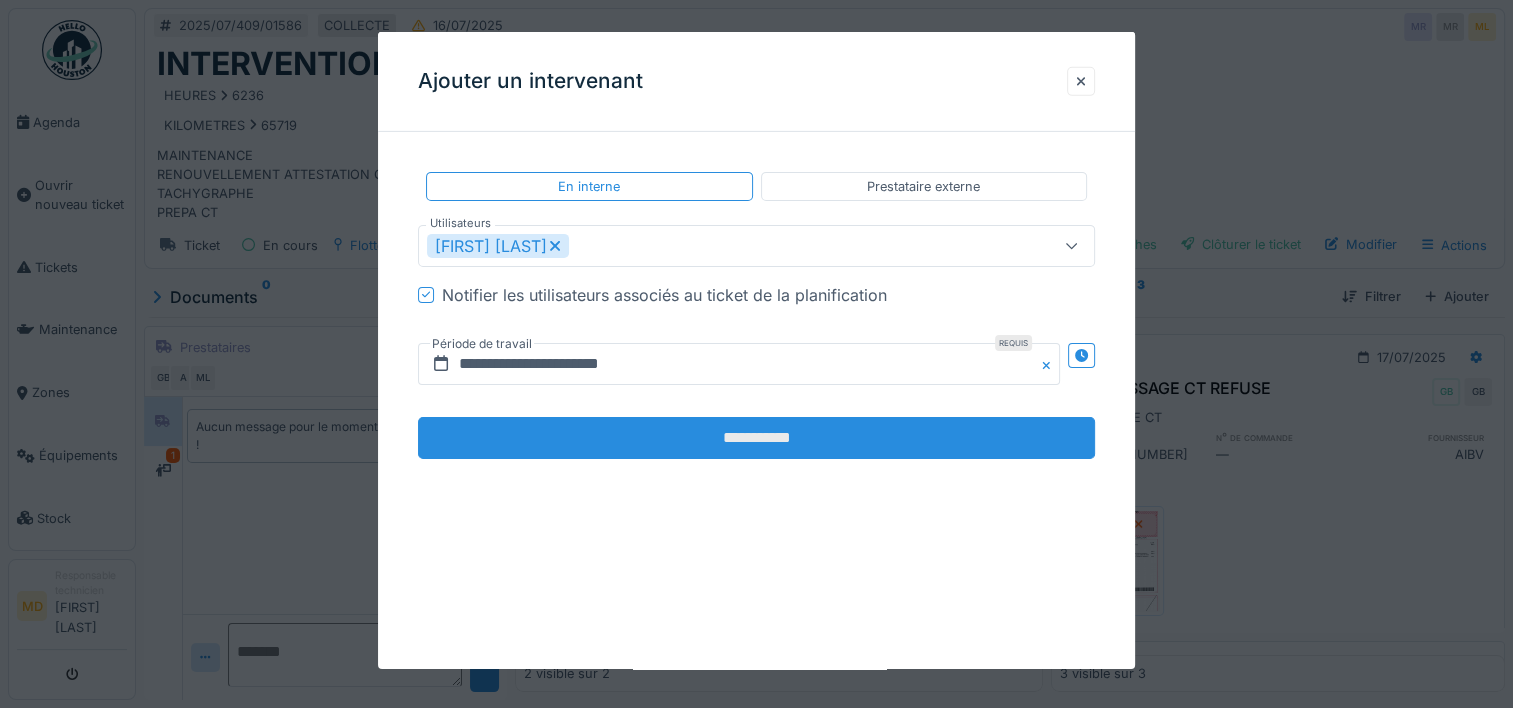 click on "**********" at bounding box center [756, 438] 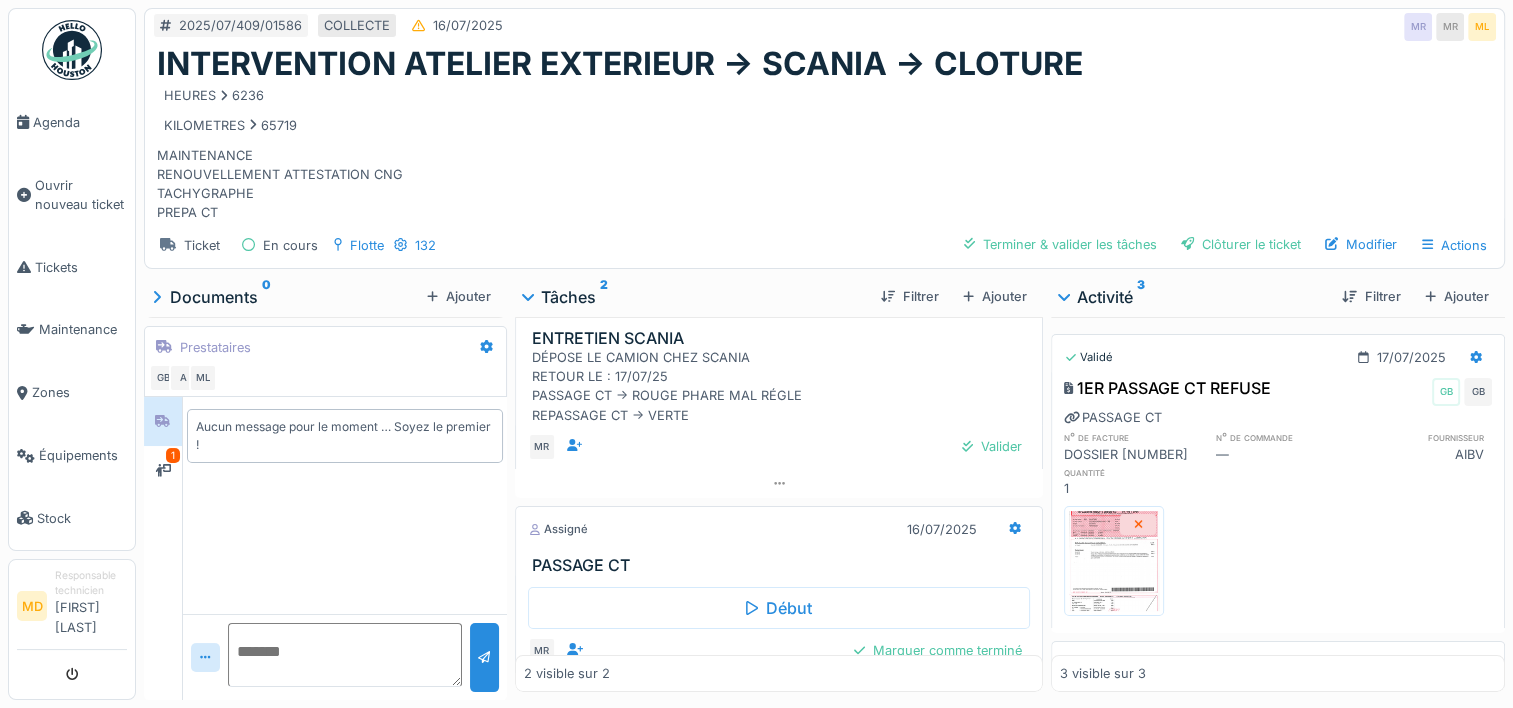 scroll, scrollTop: 108, scrollLeft: 0, axis: vertical 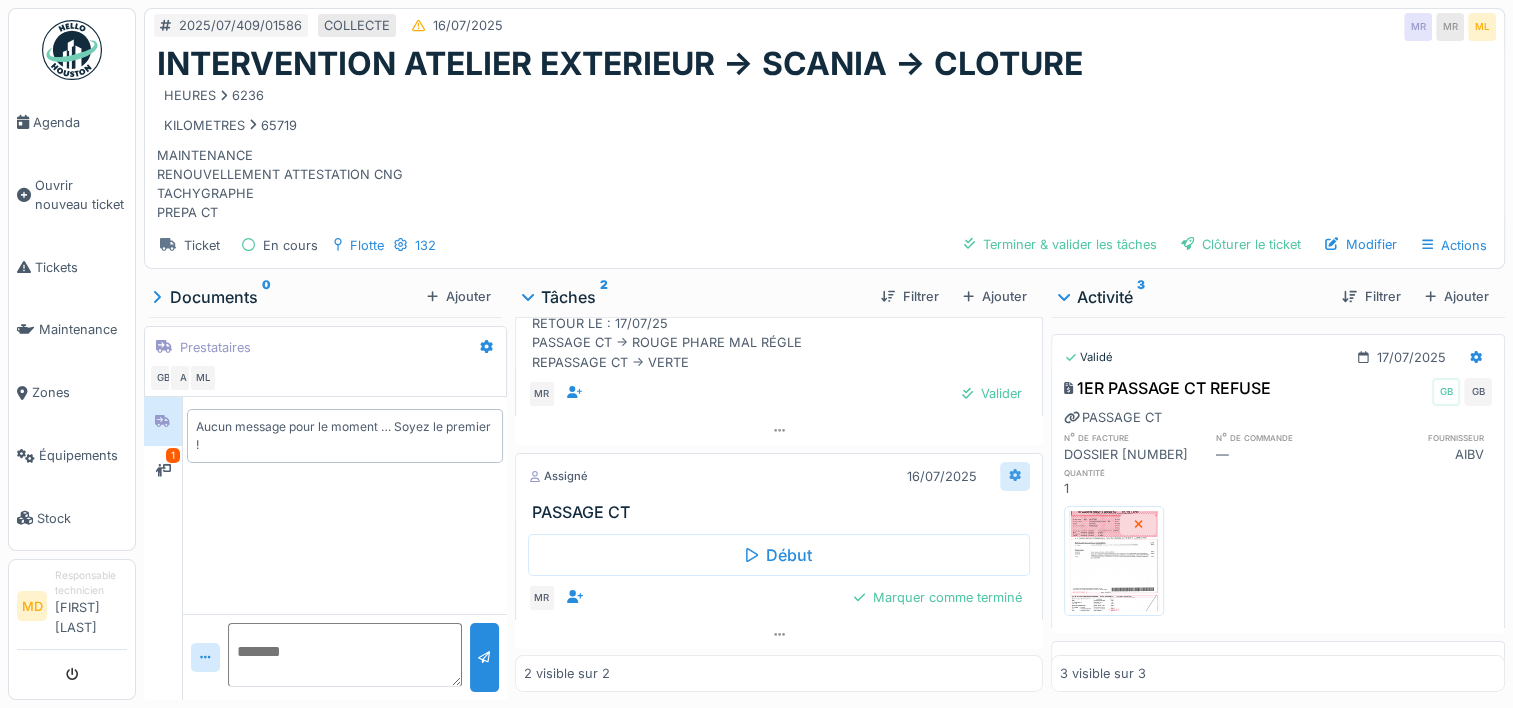 click 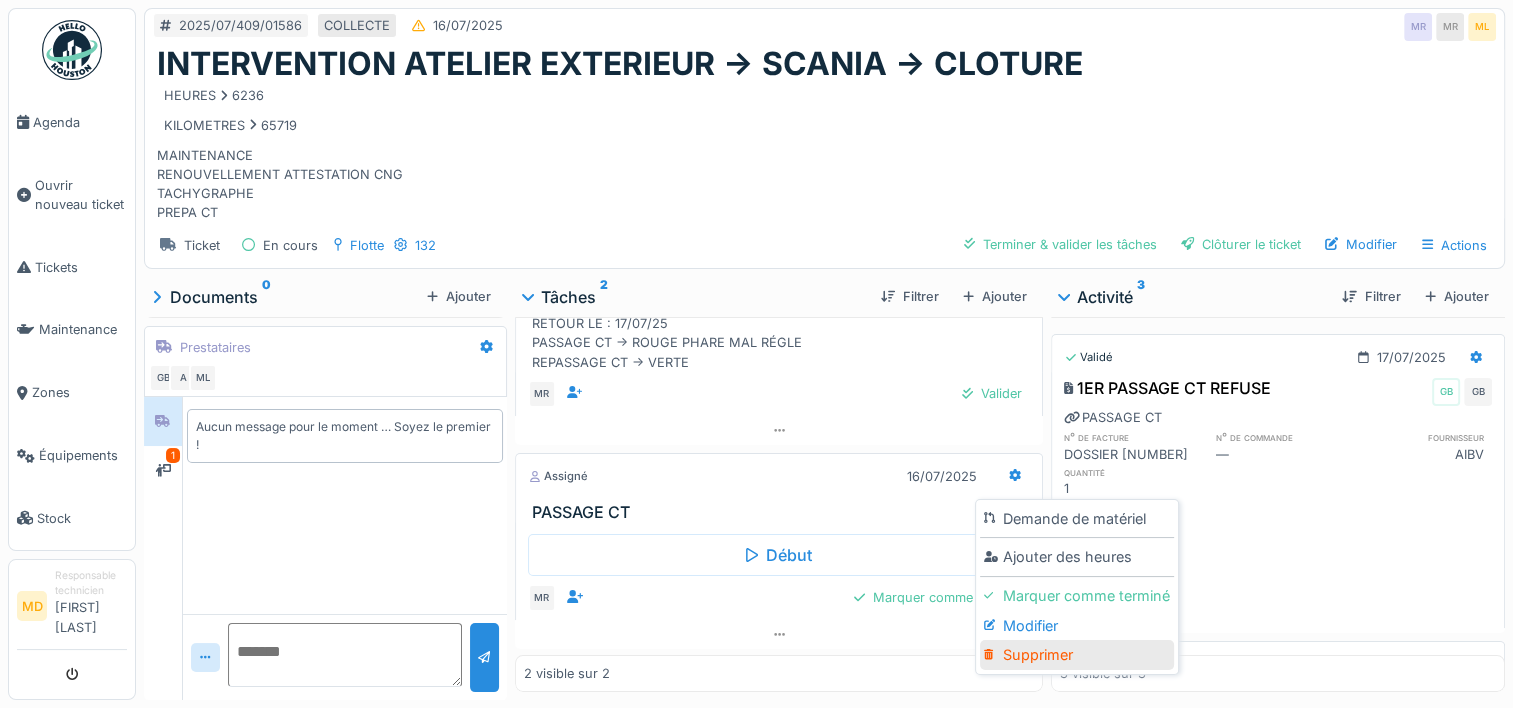 click on "Supprimer" at bounding box center [1077, 655] 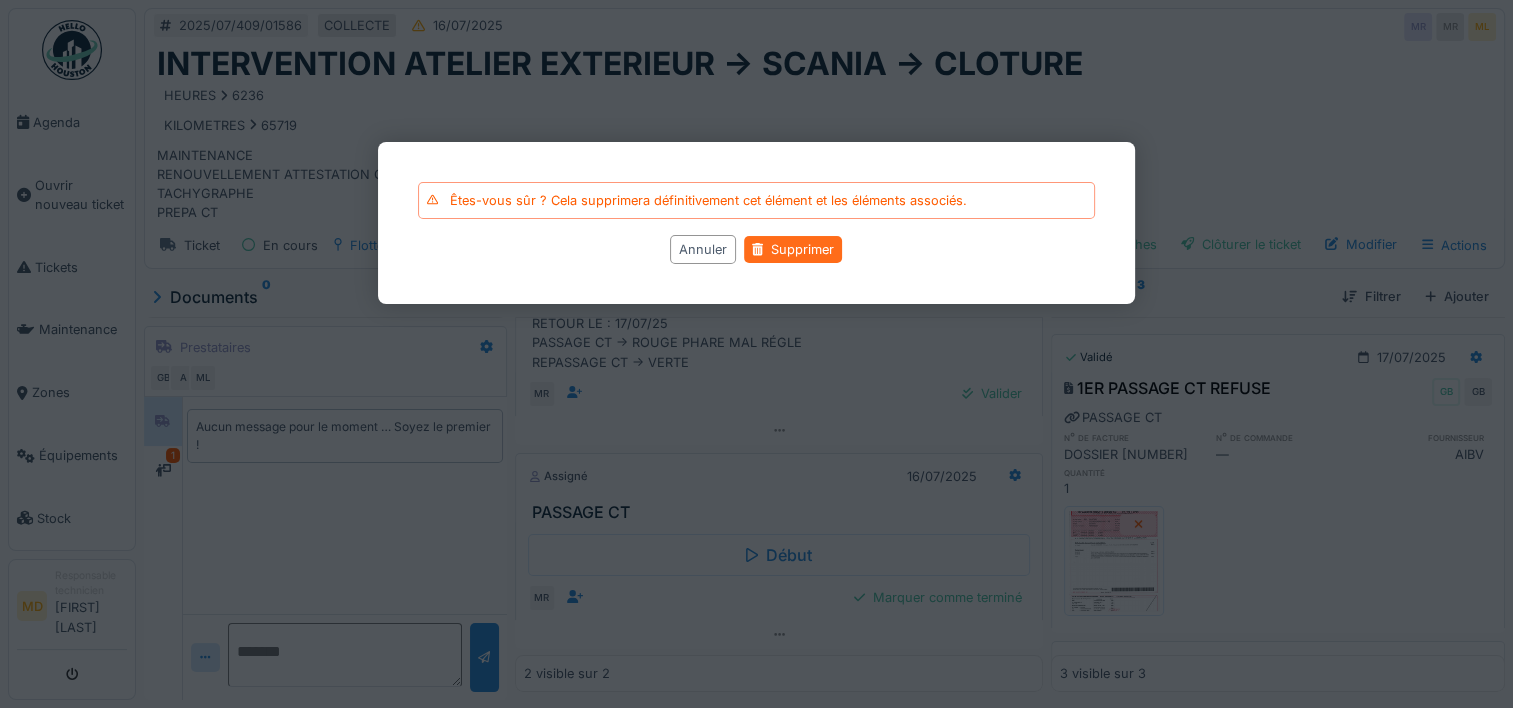 click on "Supprimer" at bounding box center (793, 249) 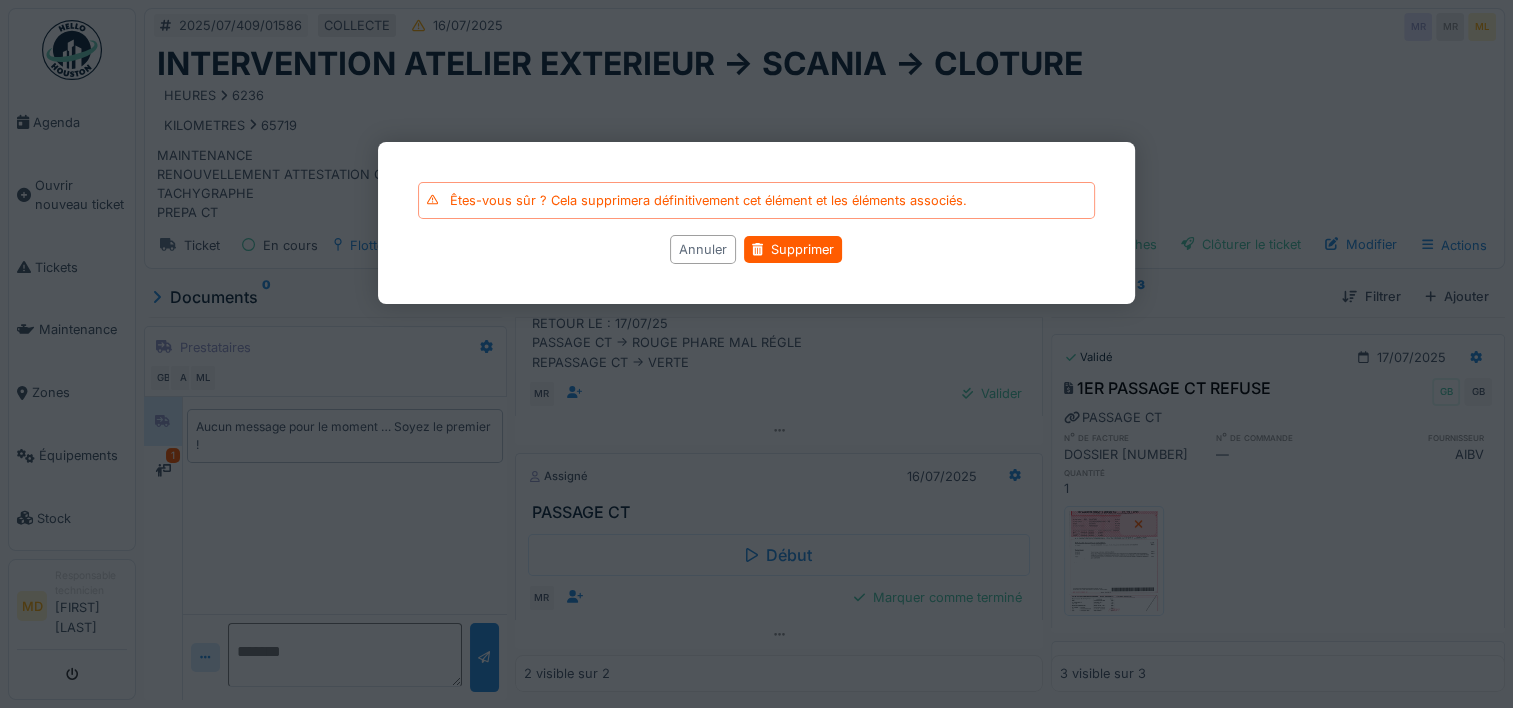 click on "Annuler" at bounding box center (703, 249) 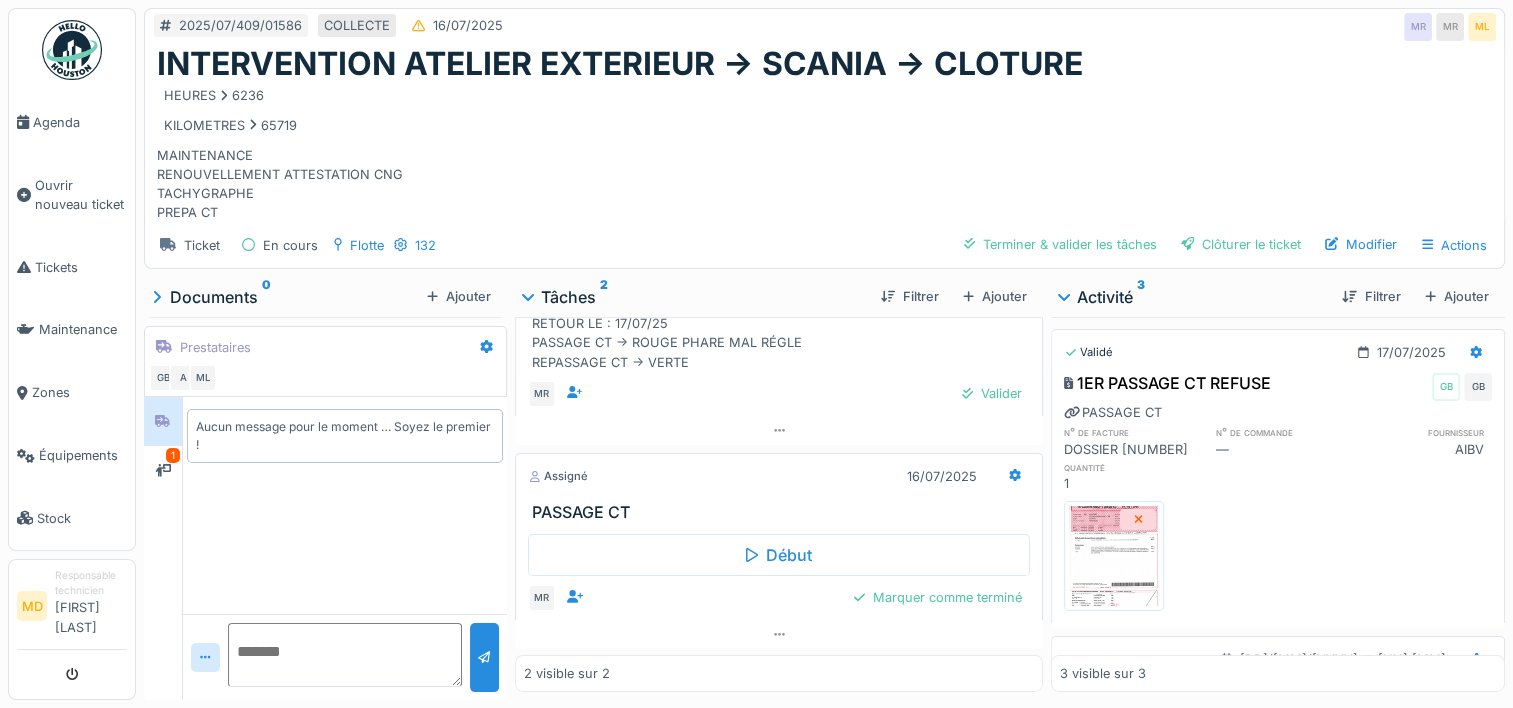 scroll, scrollTop: 0, scrollLeft: 0, axis: both 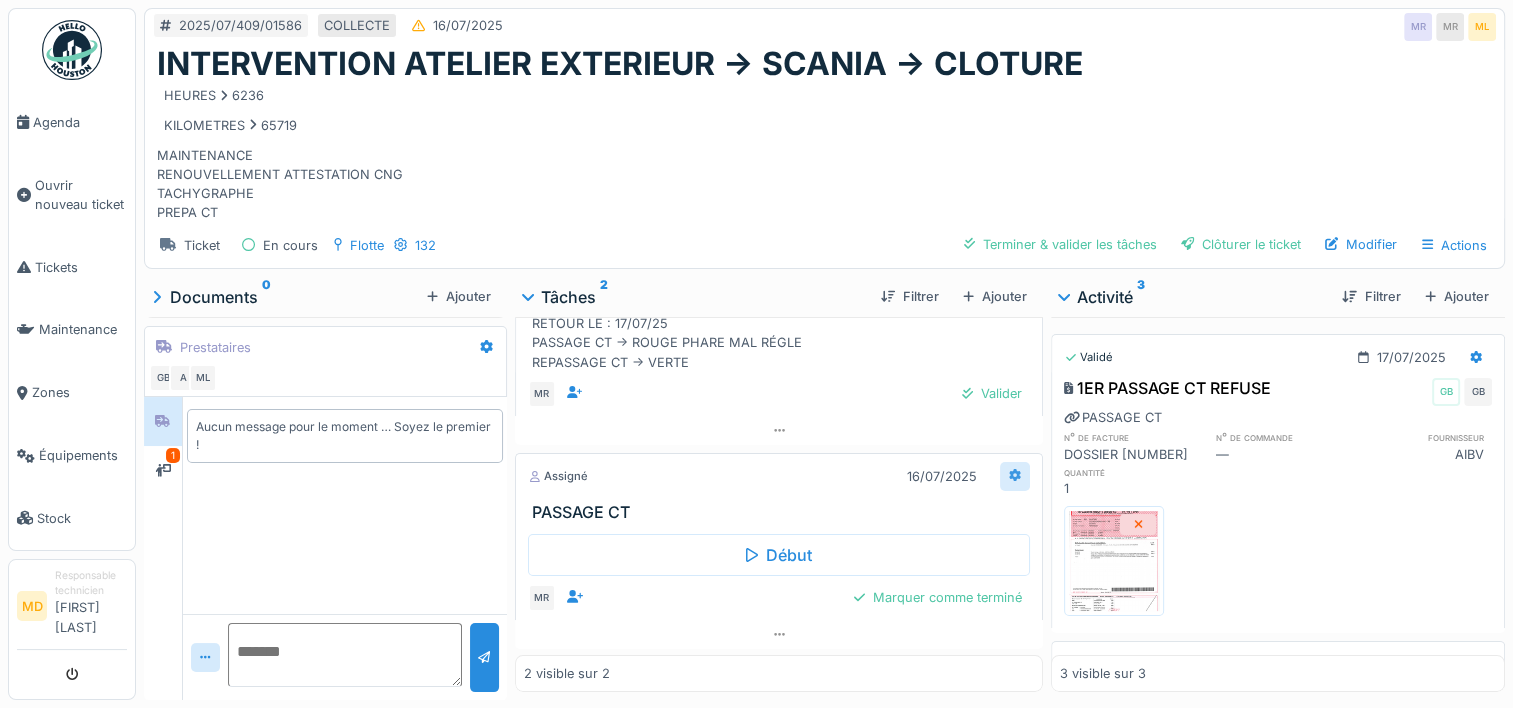 click 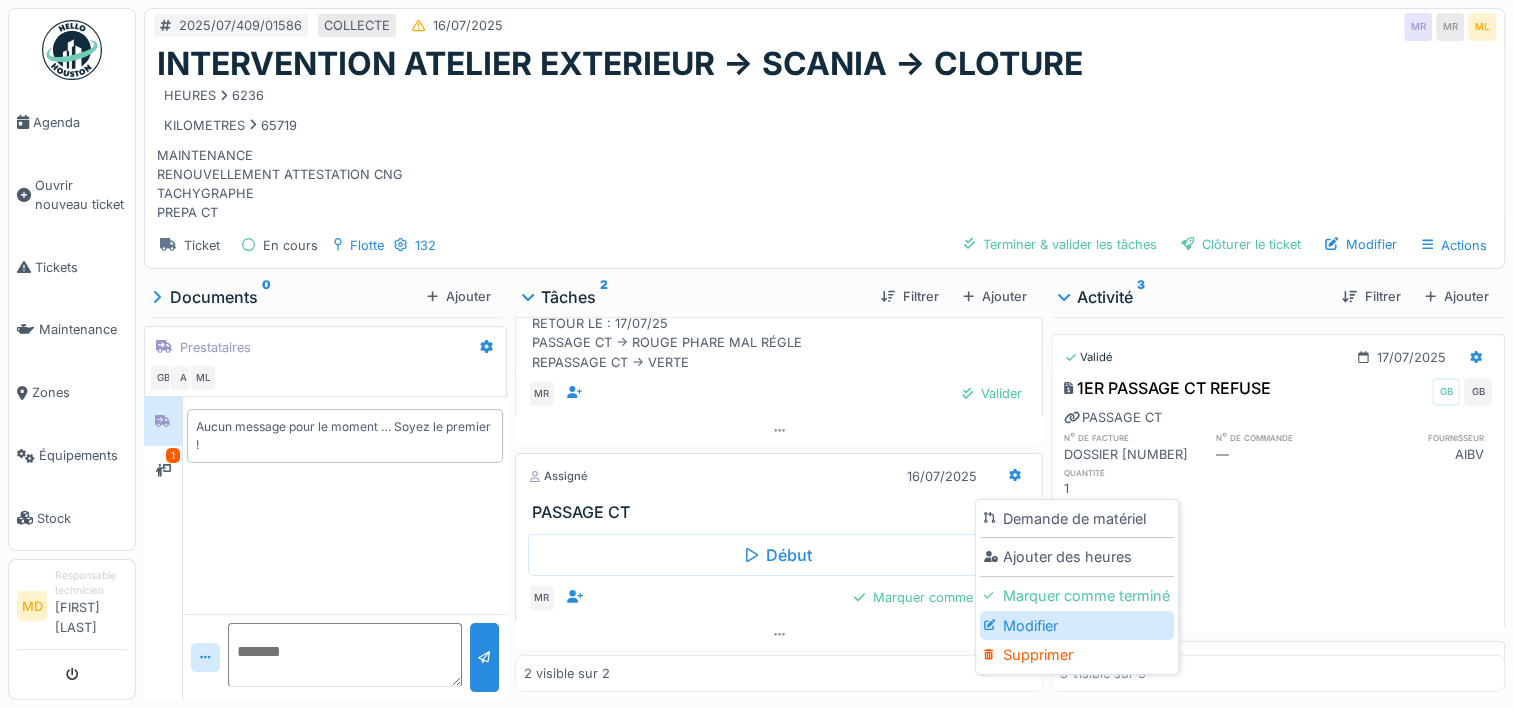 click on "Modifier" at bounding box center [1077, 626] 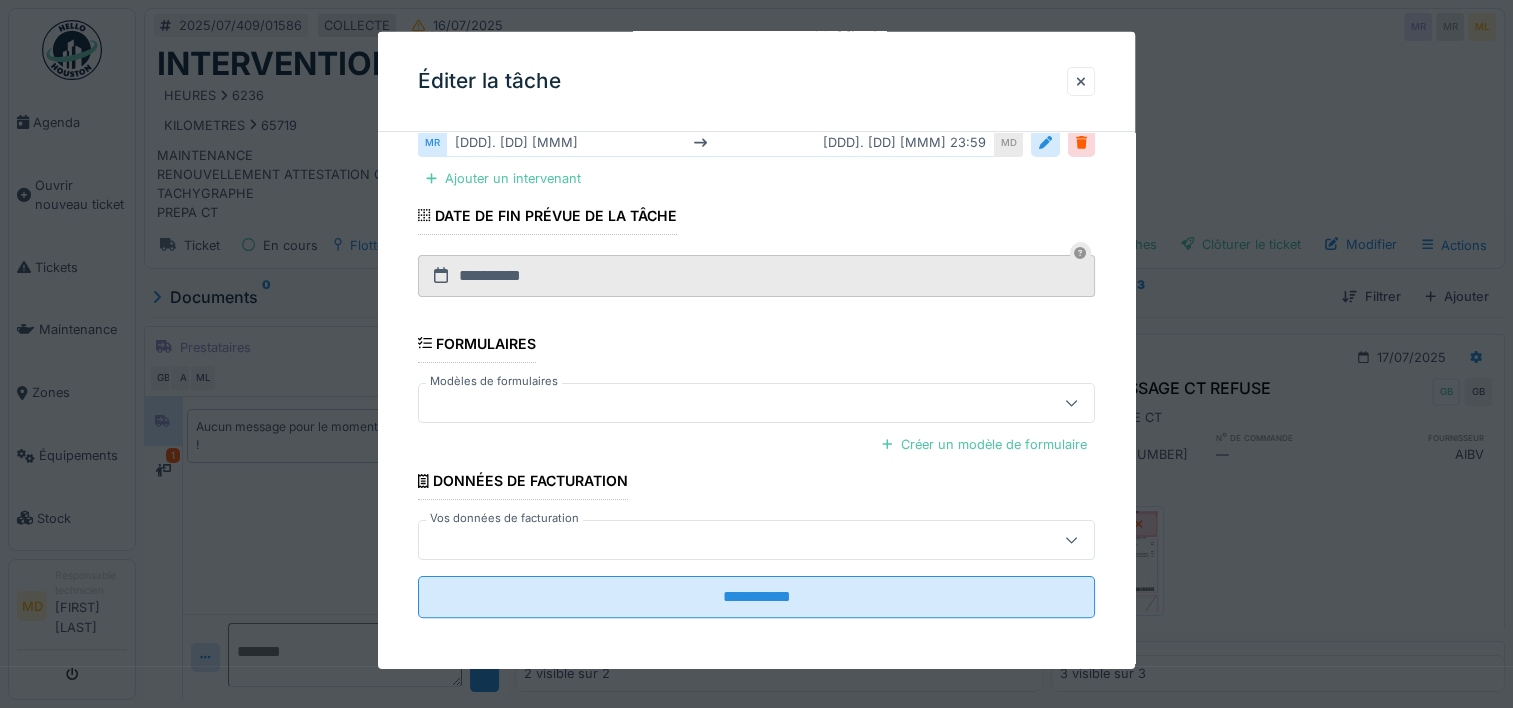 scroll, scrollTop: 0, scrollLeft: 0, axis: both 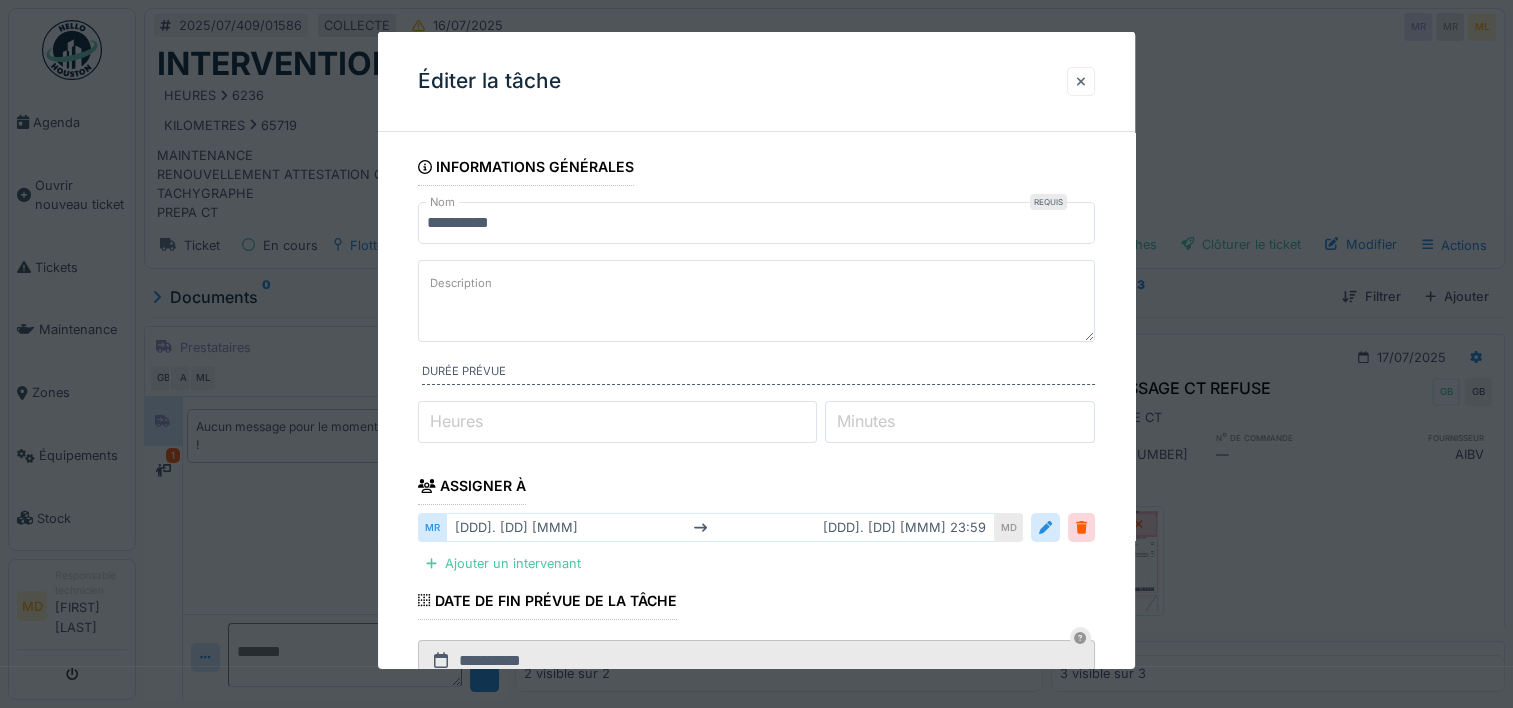 click at bounding box center [1081, 81] 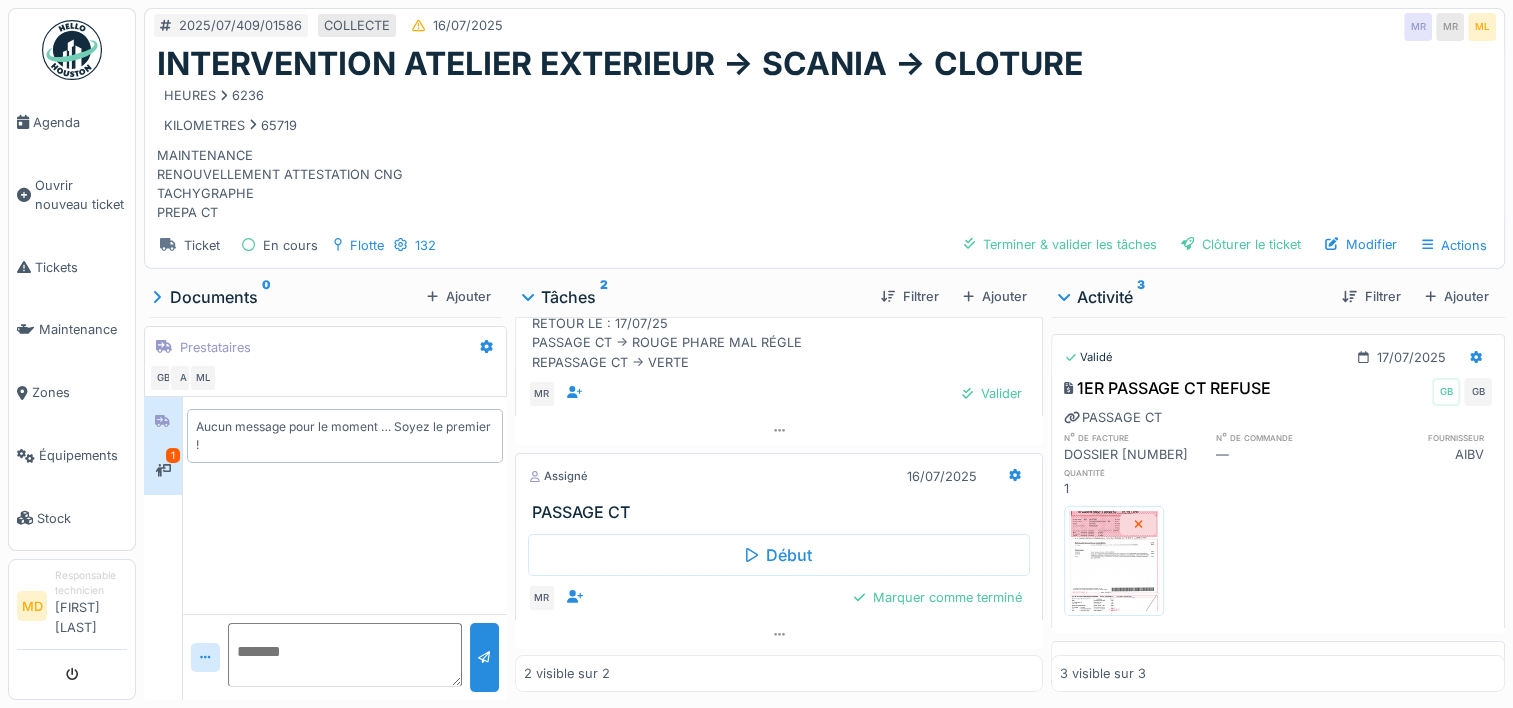 click on "1" at bounding box center [173, 455] 